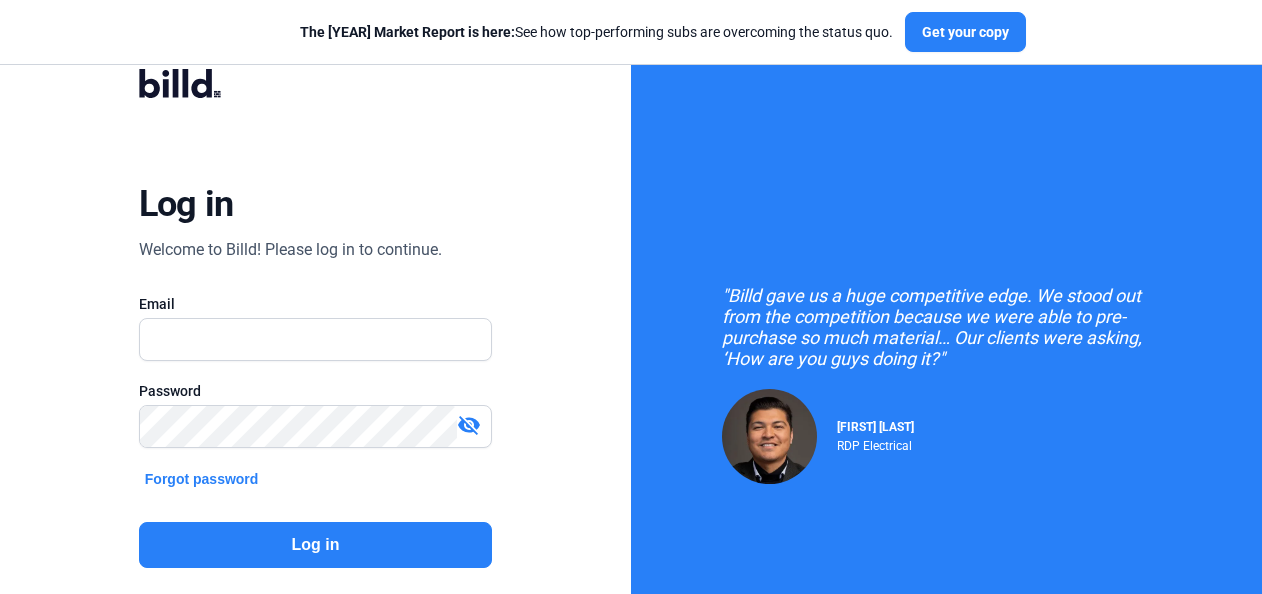 scroll, scrollTop: 0, scrollLeft: 0, axis: both 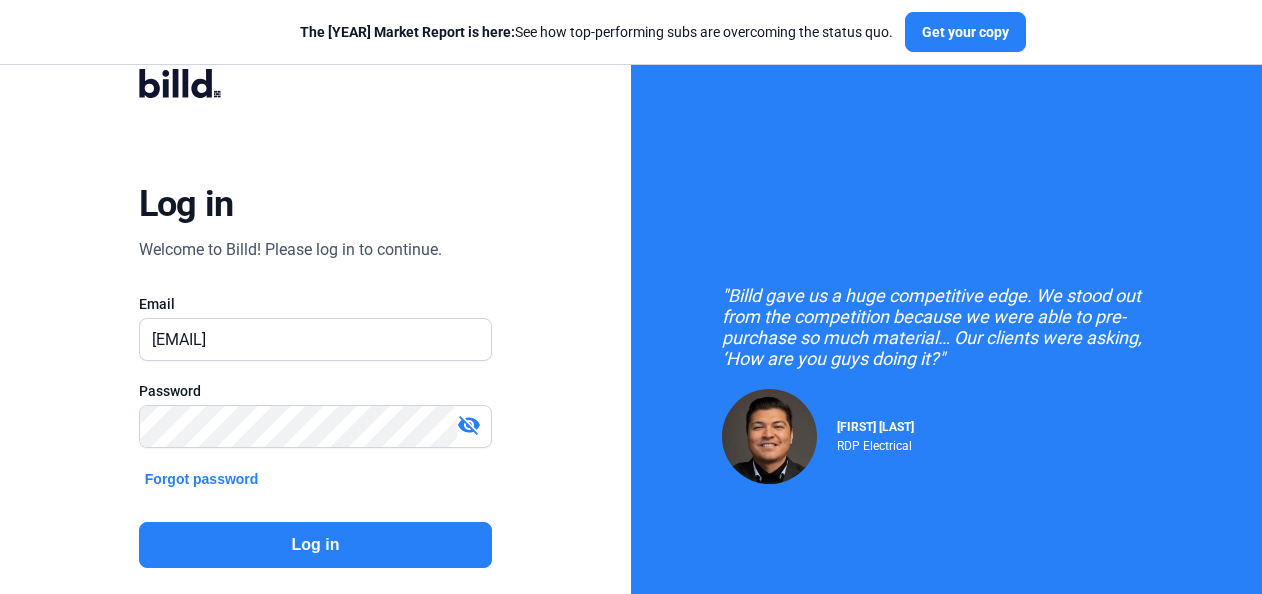 click on "Log in" 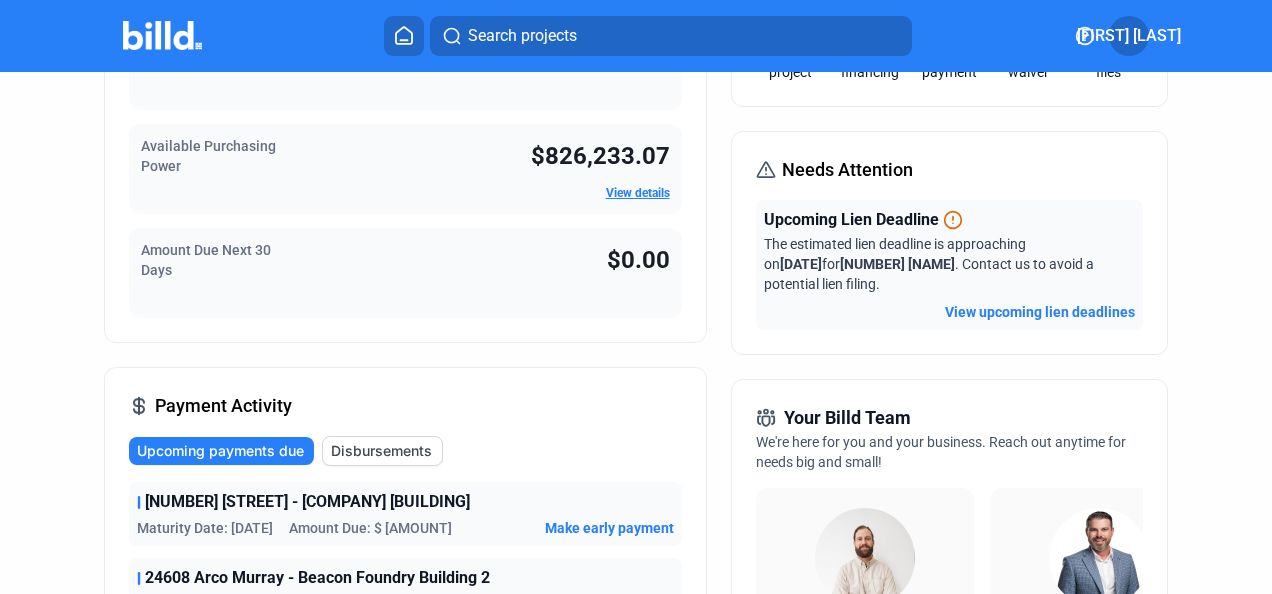 scroll, scrollTop: 0, scrollLeft: 0, axis: both 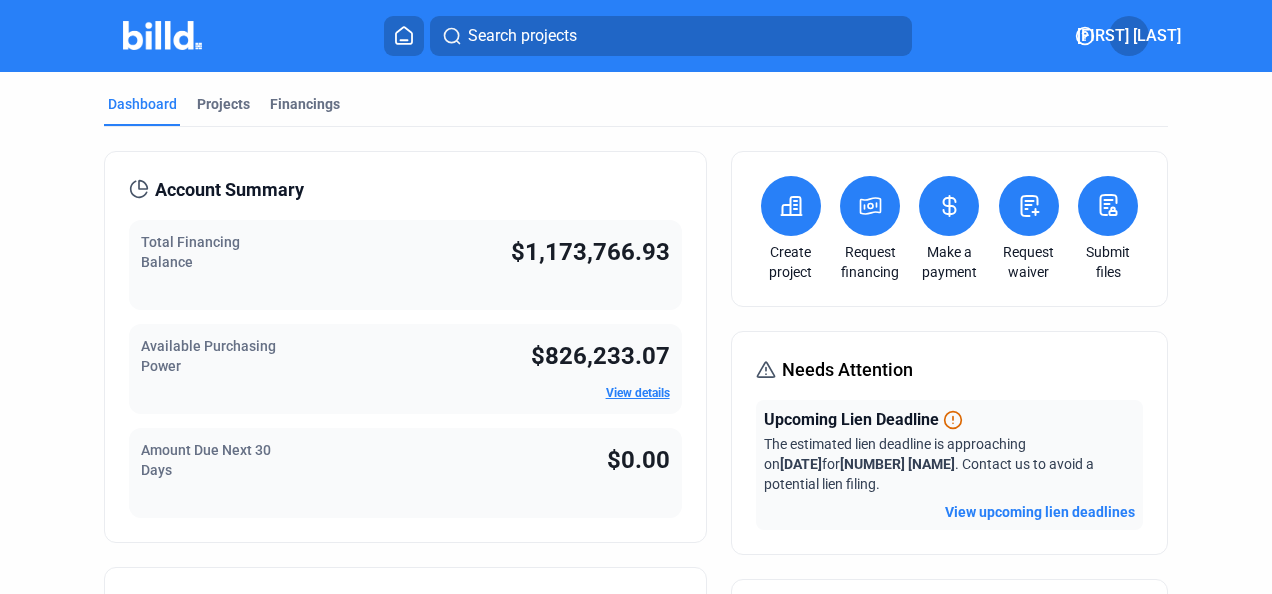 click at bounding box center [791, 206] 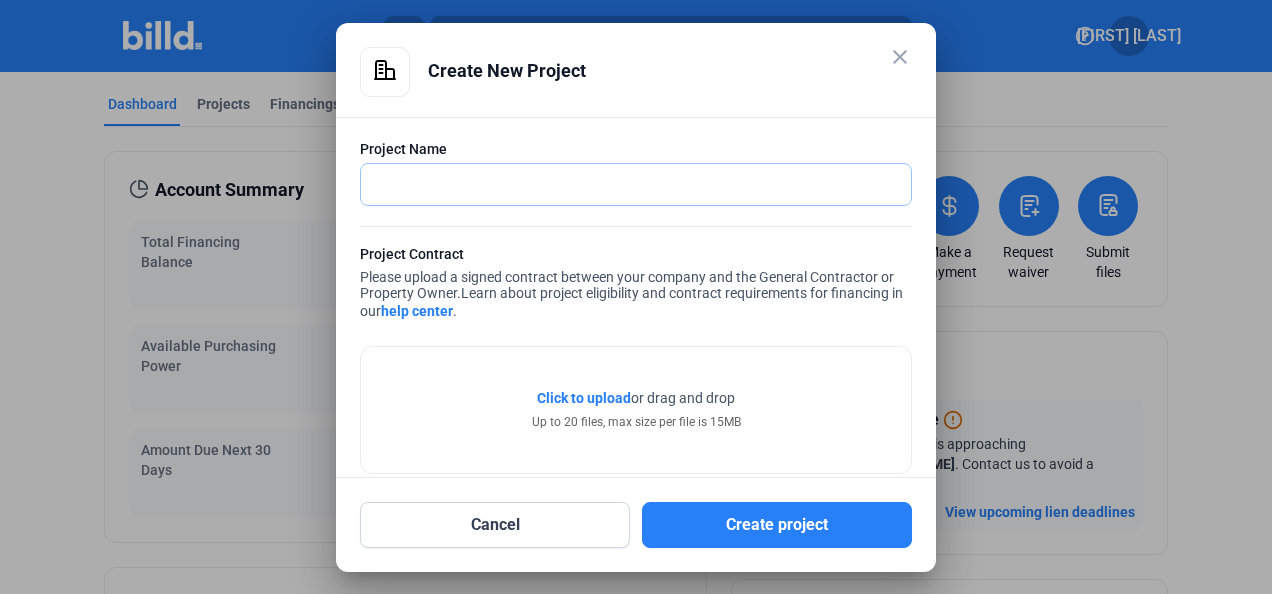 click at bounding box center (636, 184) 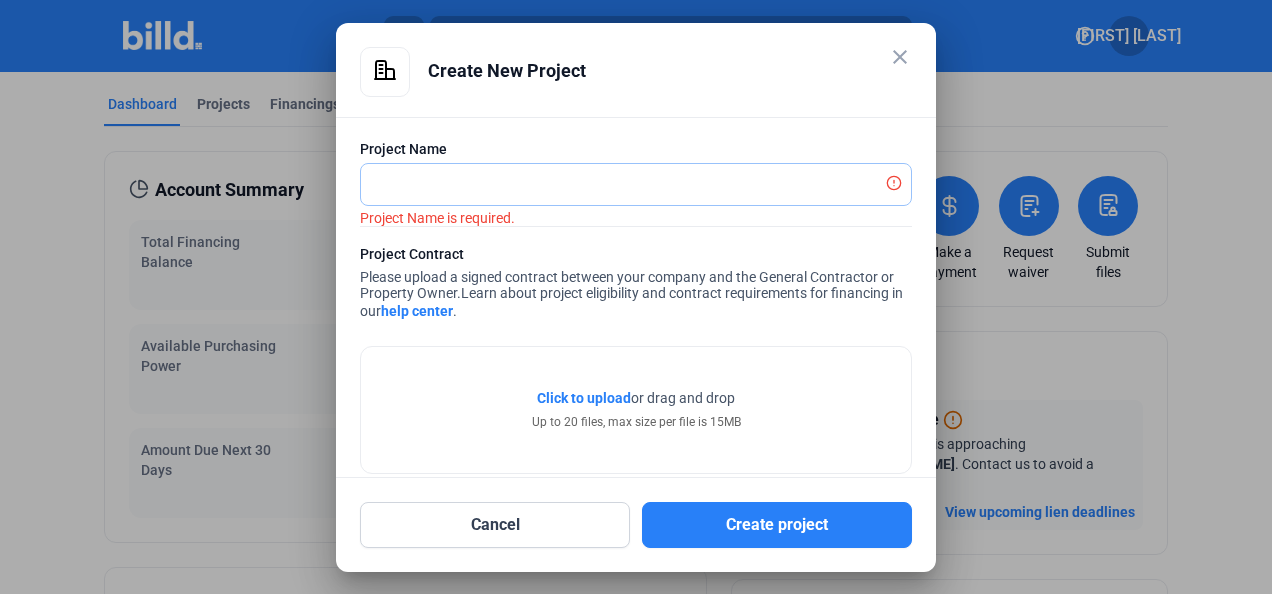click at bounding box center [625, 184] 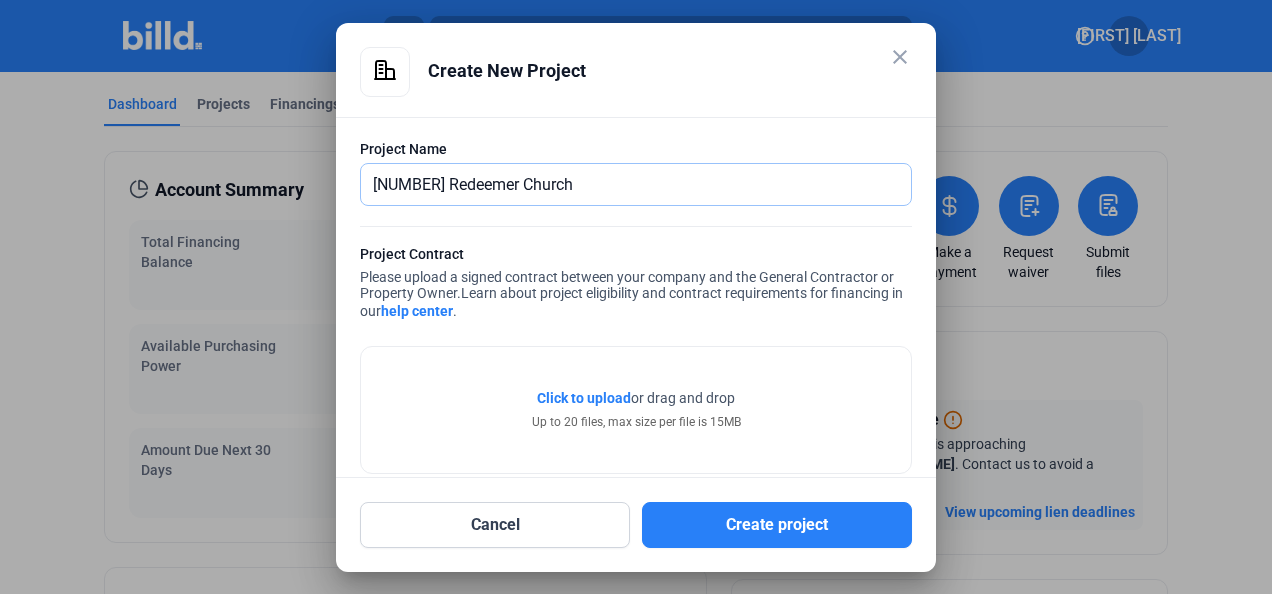 scroll, scrollTop: 31, scrollLeft: 0, axis: vertical 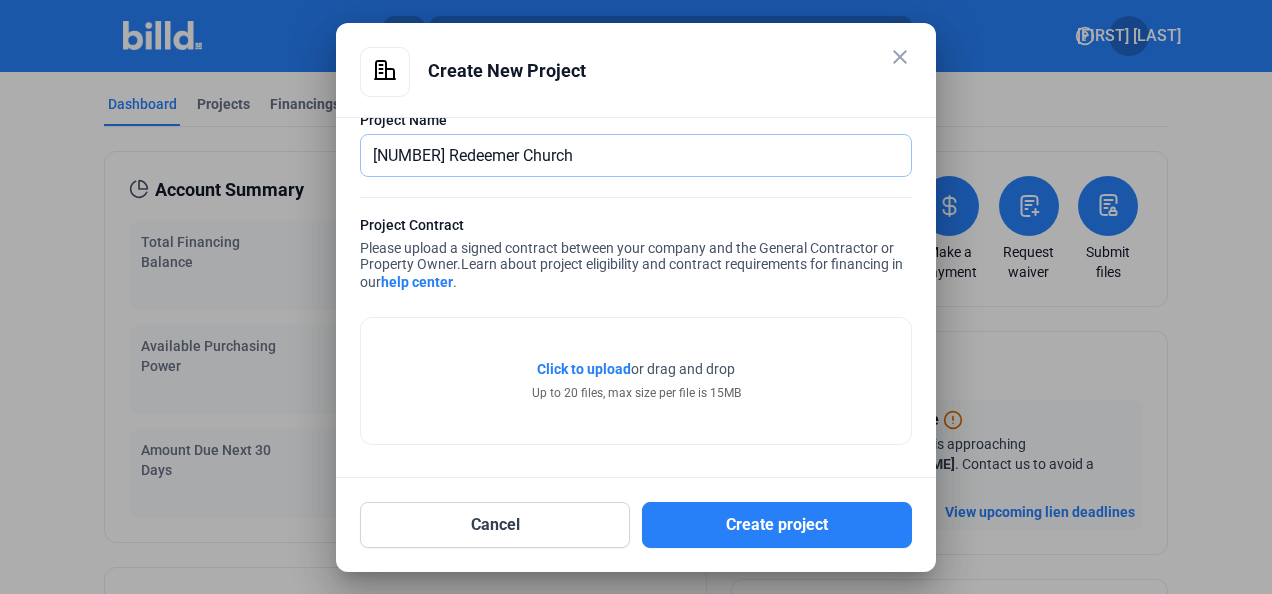 type on "[NUMBER] Redeemer Church" 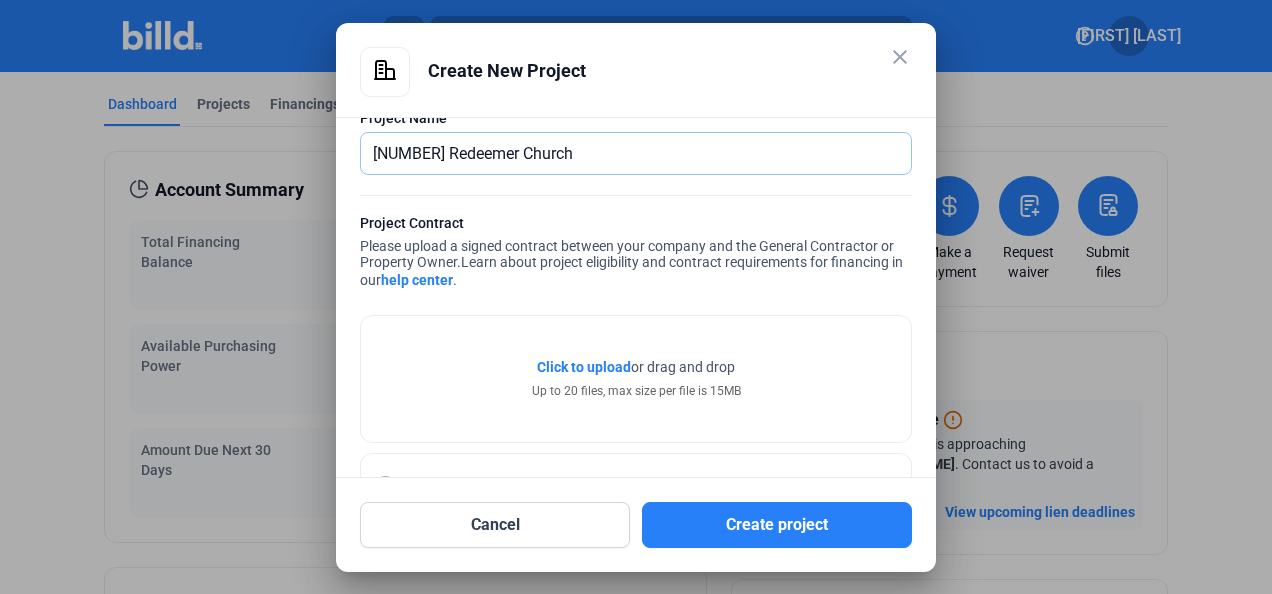 scroll, scrollTop: 105, scrollLeft: 0, axis: vertical 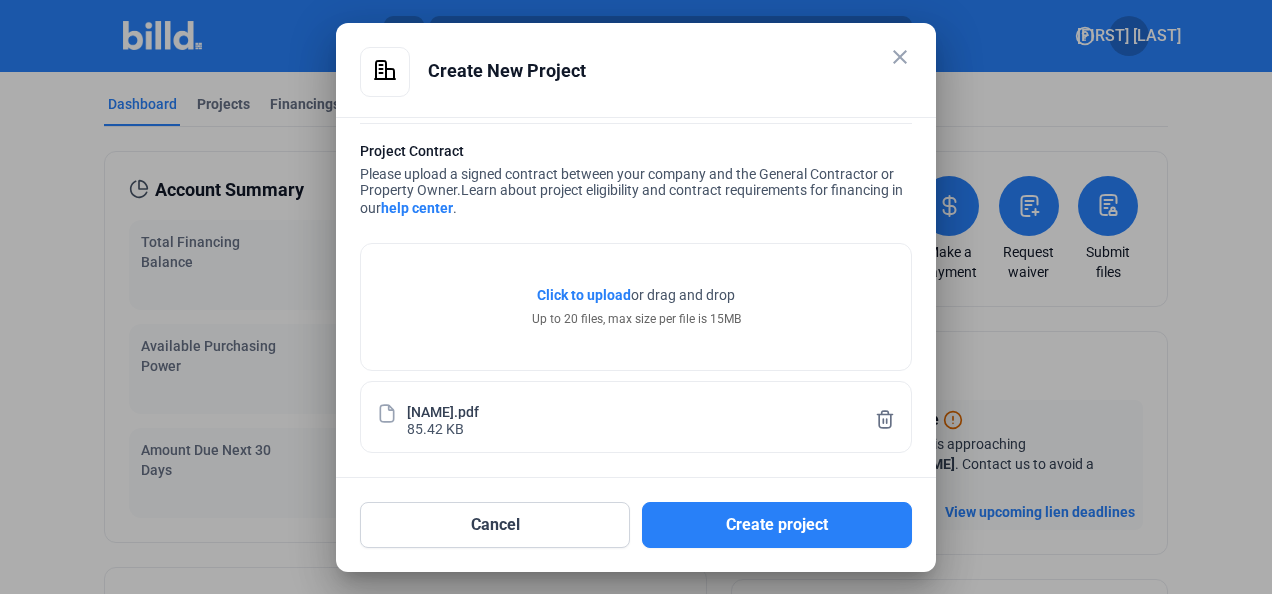 click on "Create project" at bounding box center [777, 525] 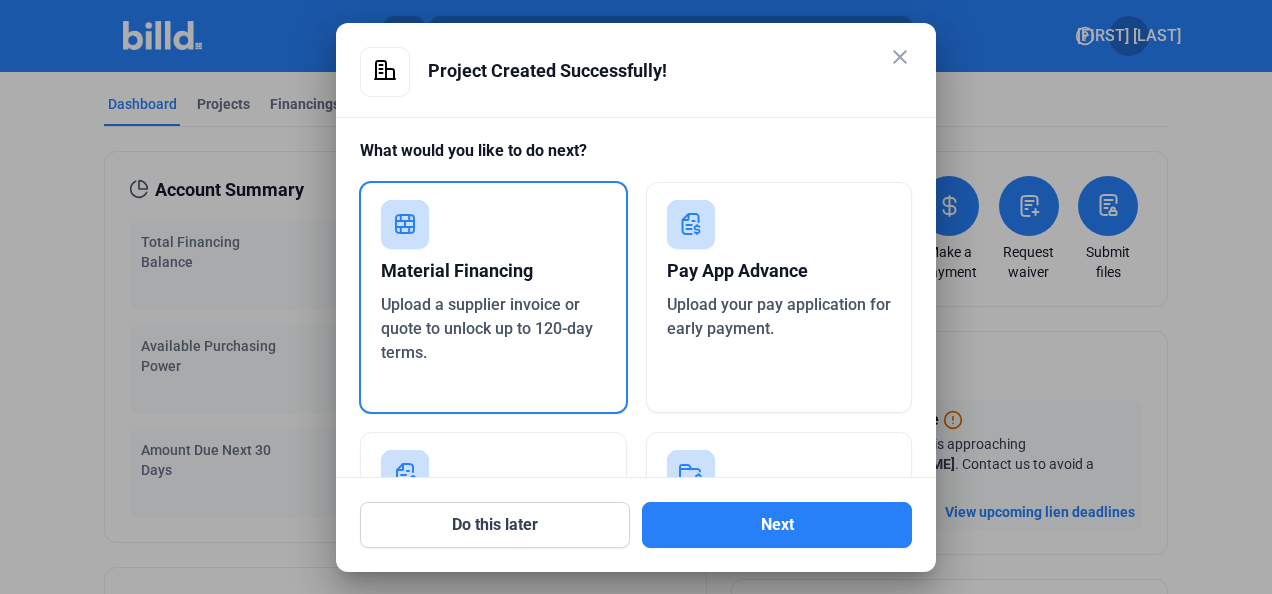 click on "Upload a supplier invoice or quote to unlock up to 120-day terms." at bounding box center [487, 328] 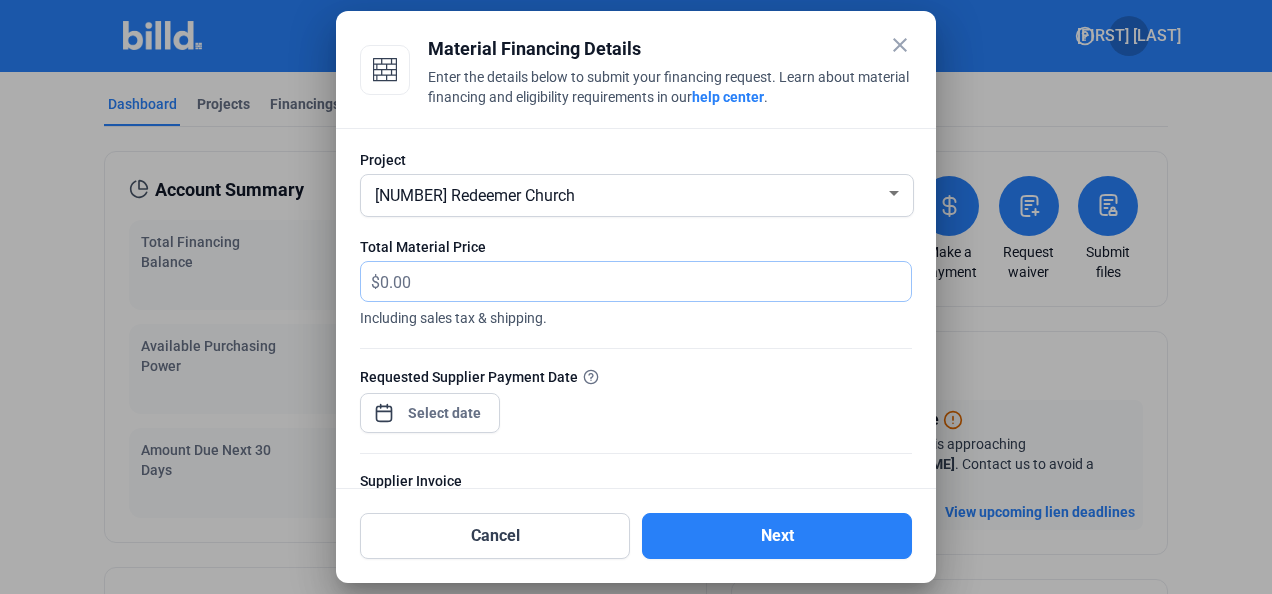 click at bounding box center [645, 281] 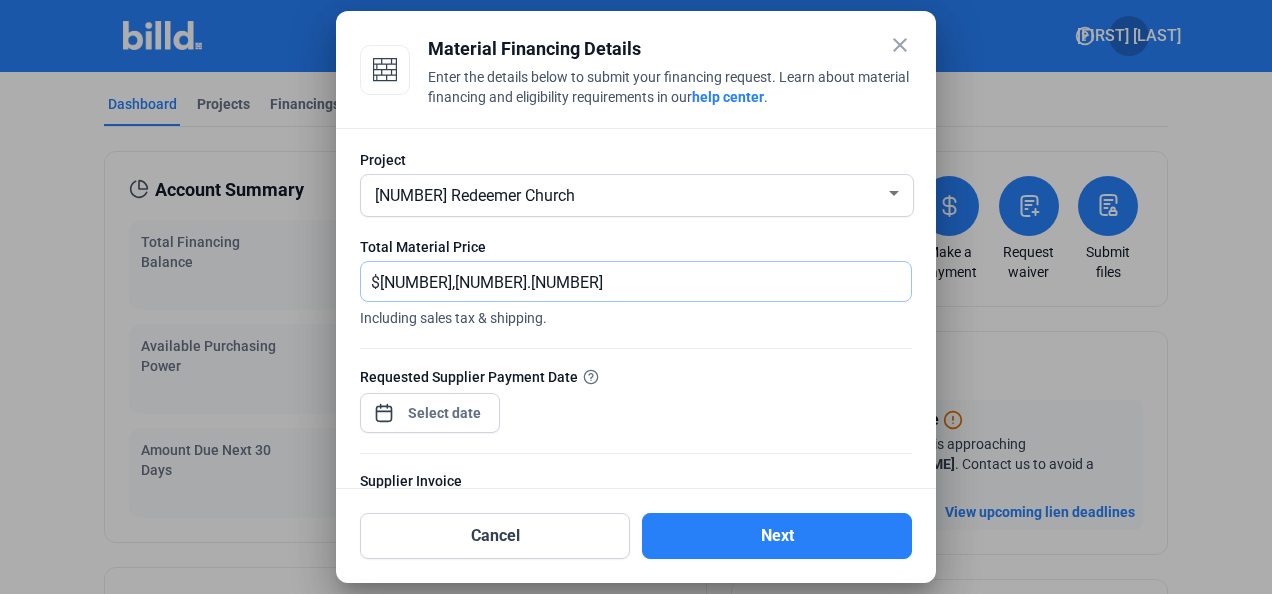 type on "[NUMBER],[NUMBER].[NUMBER]" 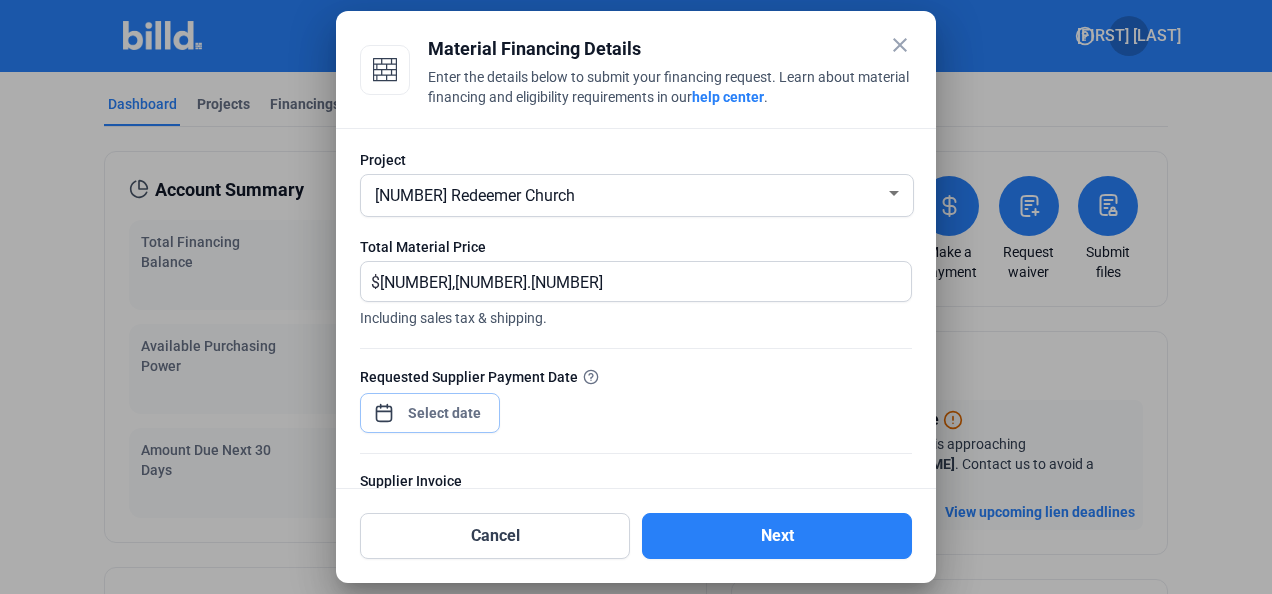 click on "close Material Financing Details Enter the details below to submit your financing request. Learn about material financing and eligibility requirements in our help center . Project [NUMBER] [PROJECT_NAME] Total Material Price Including sales tax & shipping. Requested Supplier Payment Date Supplier Invoice Upload a copy of your supplier invoice. Click here to learn more about invoice eligibility requirements. Click to upload Tap to upload or drag and drop Up to 20 files, max size per file is 15MB Cancel Next" at bounding box center [636, 297] 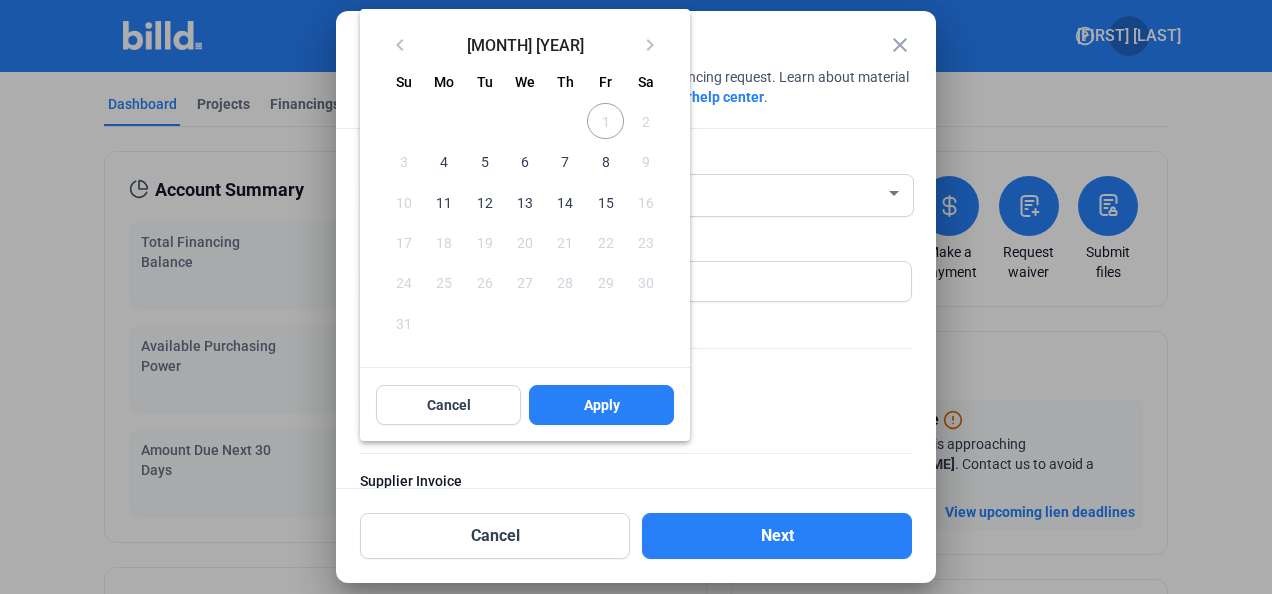 click on "15" at bounding box center (605, 202) 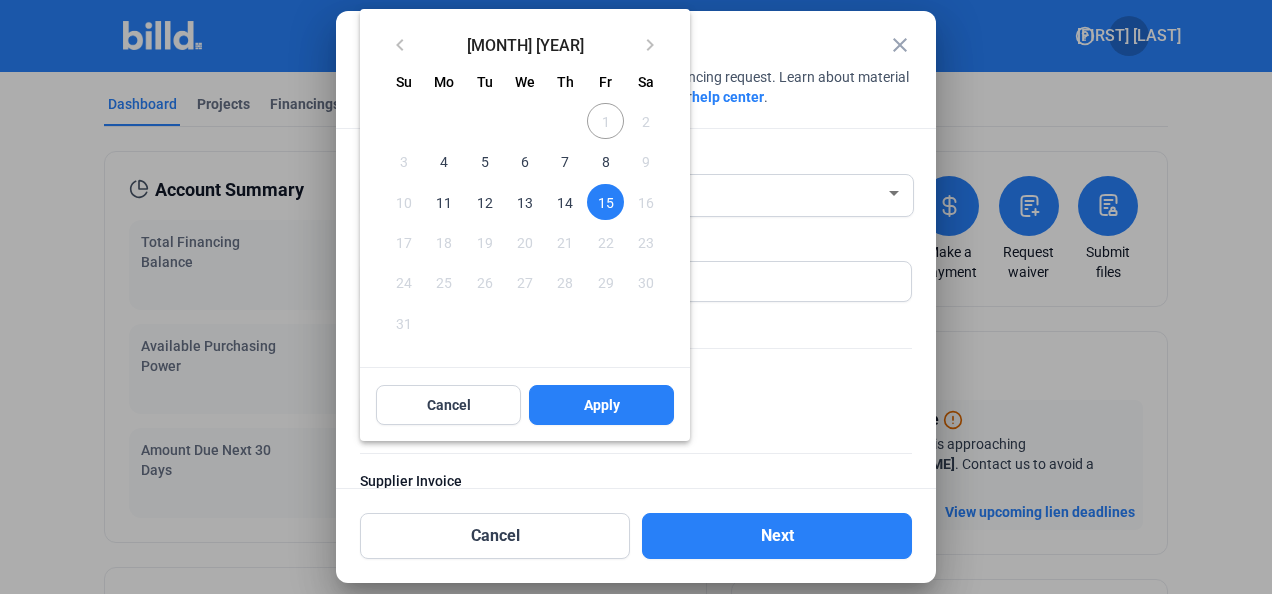 click on "15" at bounding box center [605, 202] 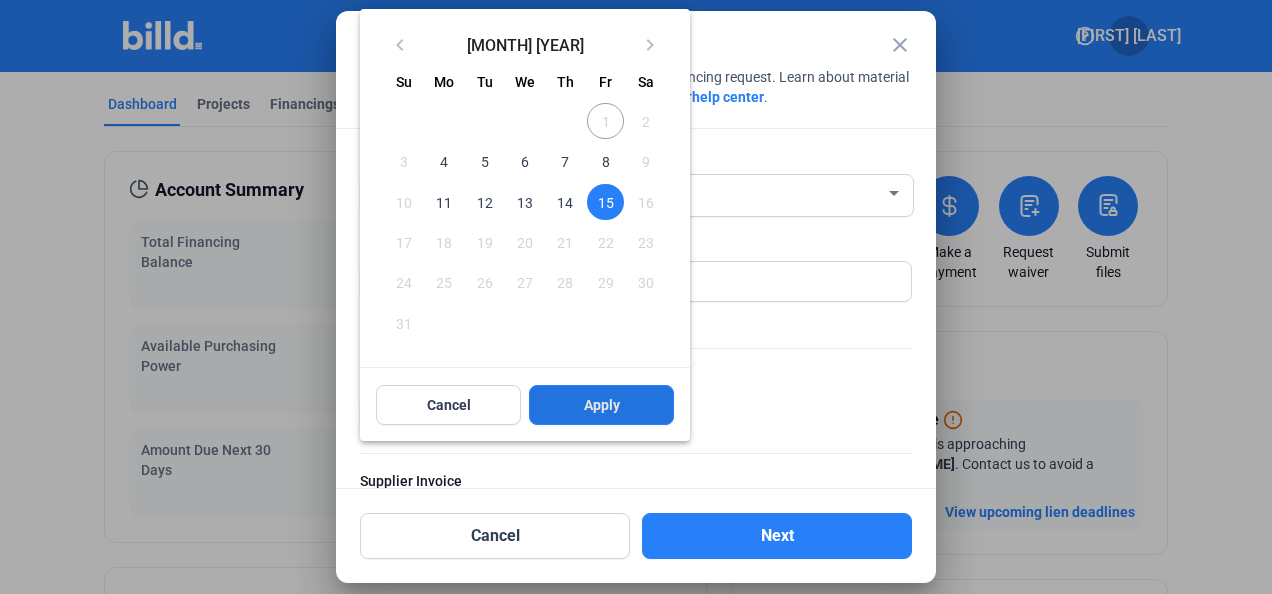 click on "Apply" at bounding box center [602, 405] 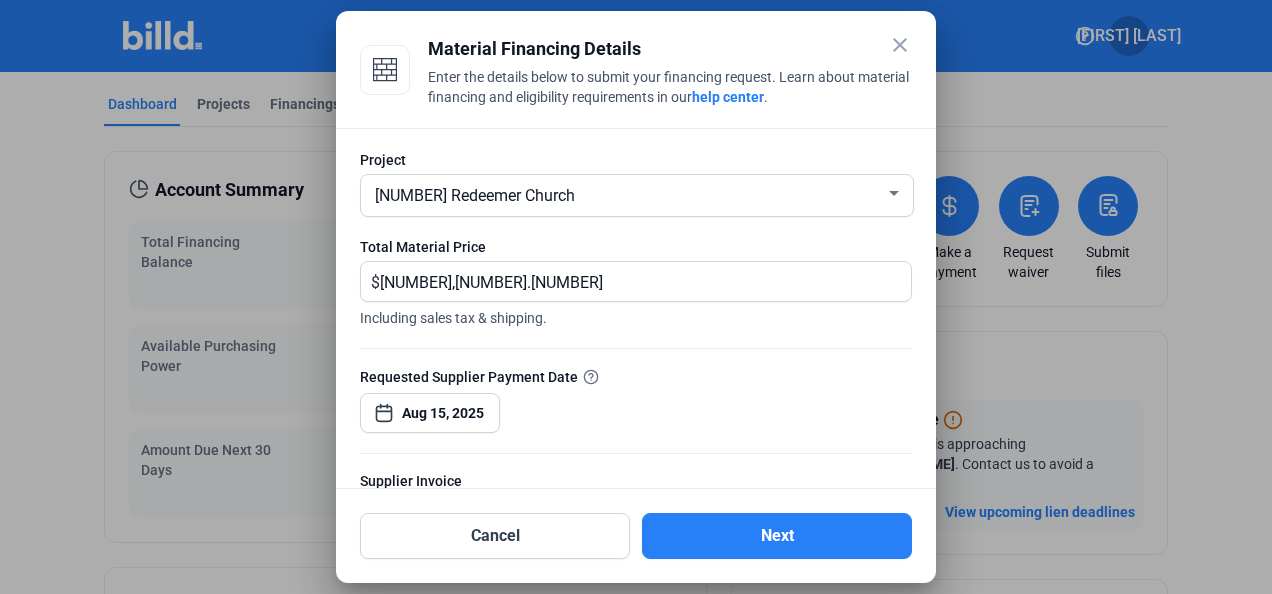 scroll, scrollTop: 230, scrollLeft: 0, axis: vertical 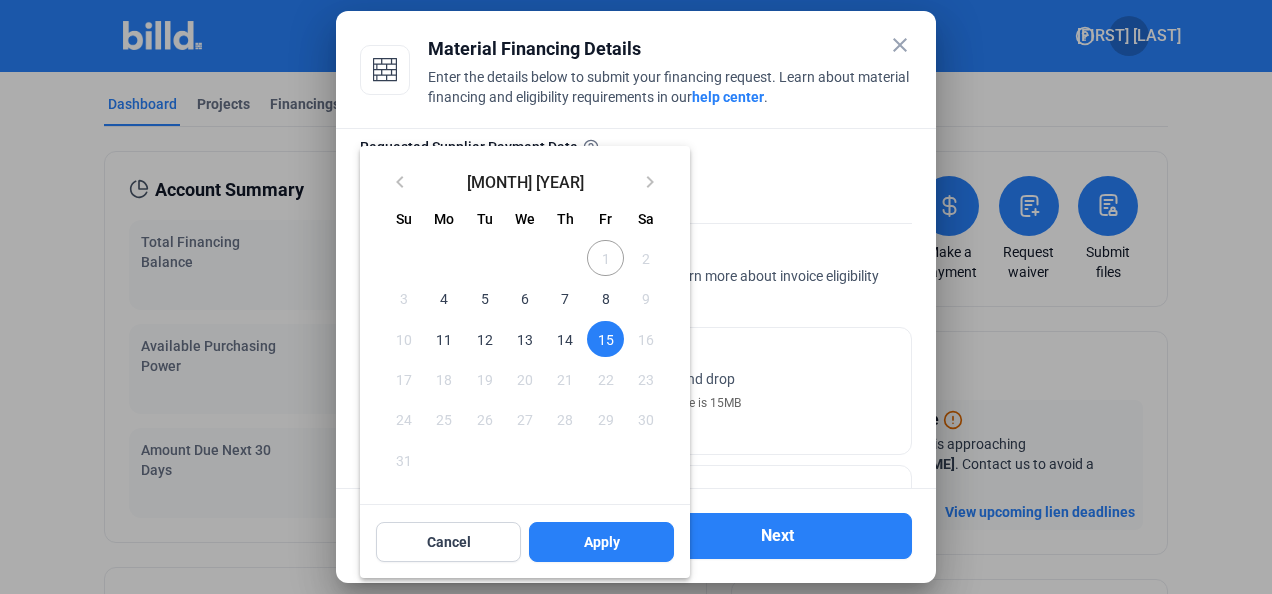 click at bounding box center [636, 297] 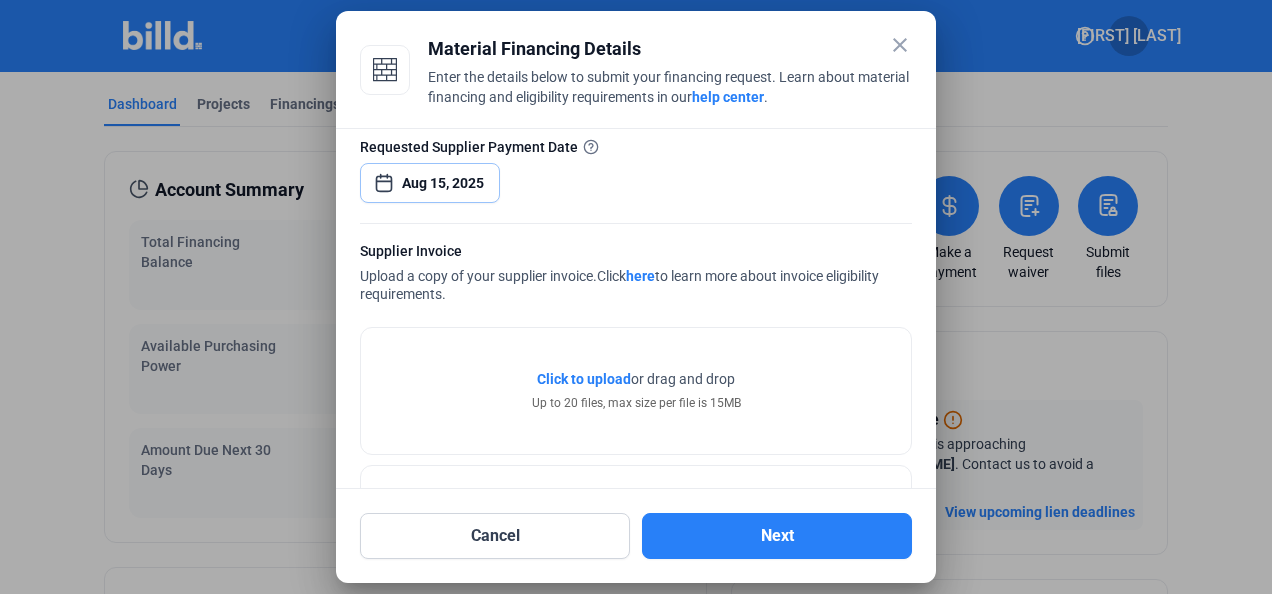 scroll, scrollTop: 304, scrollLeft: 0, axis: vertical 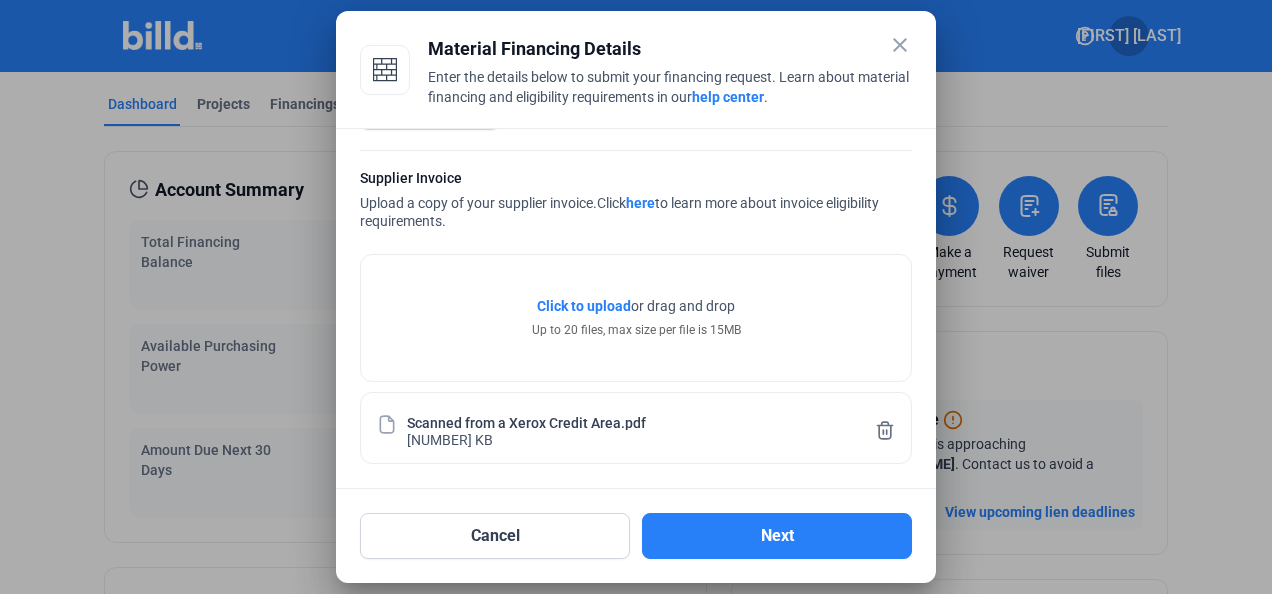 click on "Next" at bounding box center (777, 536) 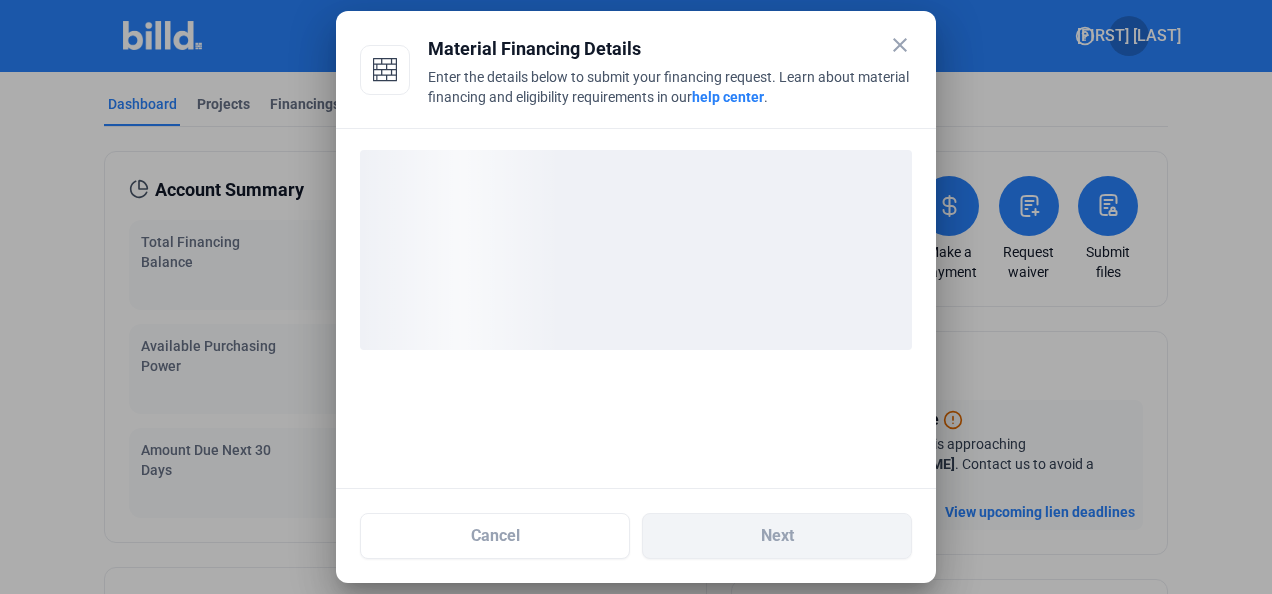 scroll, scrollTop: 0, scrollLeft: 0, axis: both 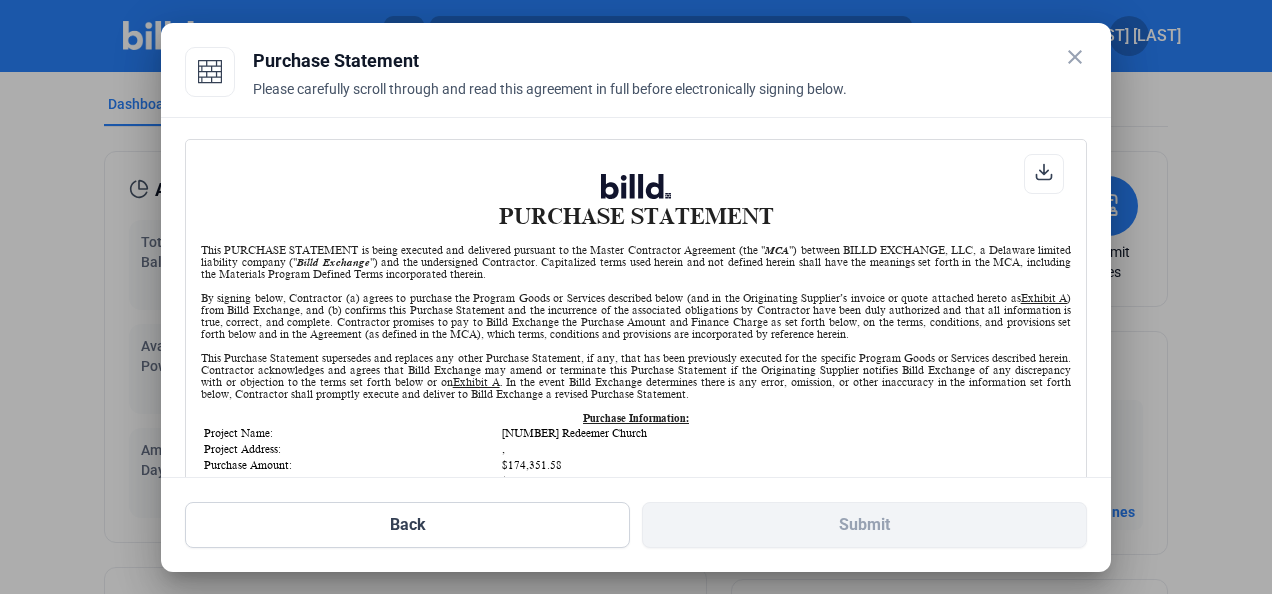 click on "By signing below, Contractor (a) agrees to purchase the Program Goods or Services described below (and in the Originating Supplier’s invoice or quote attached hereto as Exhibit A ) from Billd Exchange, and (b) confirms this Purchase Statement and the incurrence of the associated obligations by Contractor have been duly authorized and that all information is true, correct, and complete. Contractor promises to pay to Billd Exchange the Purchase Amount and Finance Charge as set forth below, on the terms, conditions, and provisions set forth below and in the Agreement (as defined in the MCA), which terms, conditions and provisions are incorporated by reference herein." at bounding box center [636, 316] 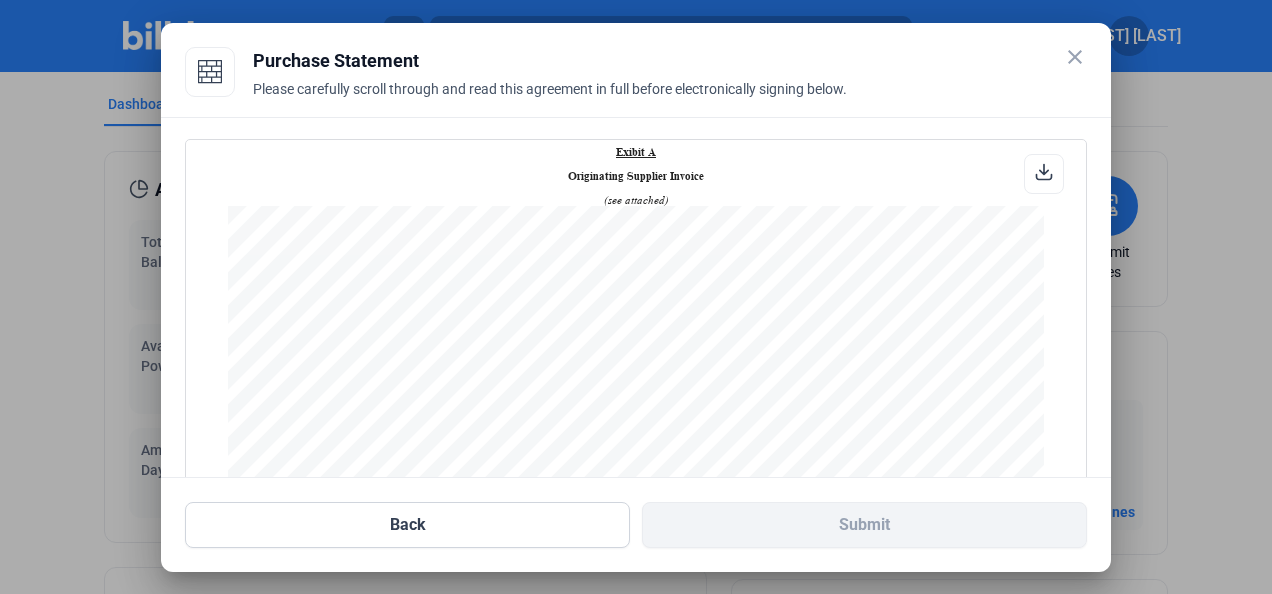 scroll, scrollTop: 1200, scrollLeft: 0, axis: vertical 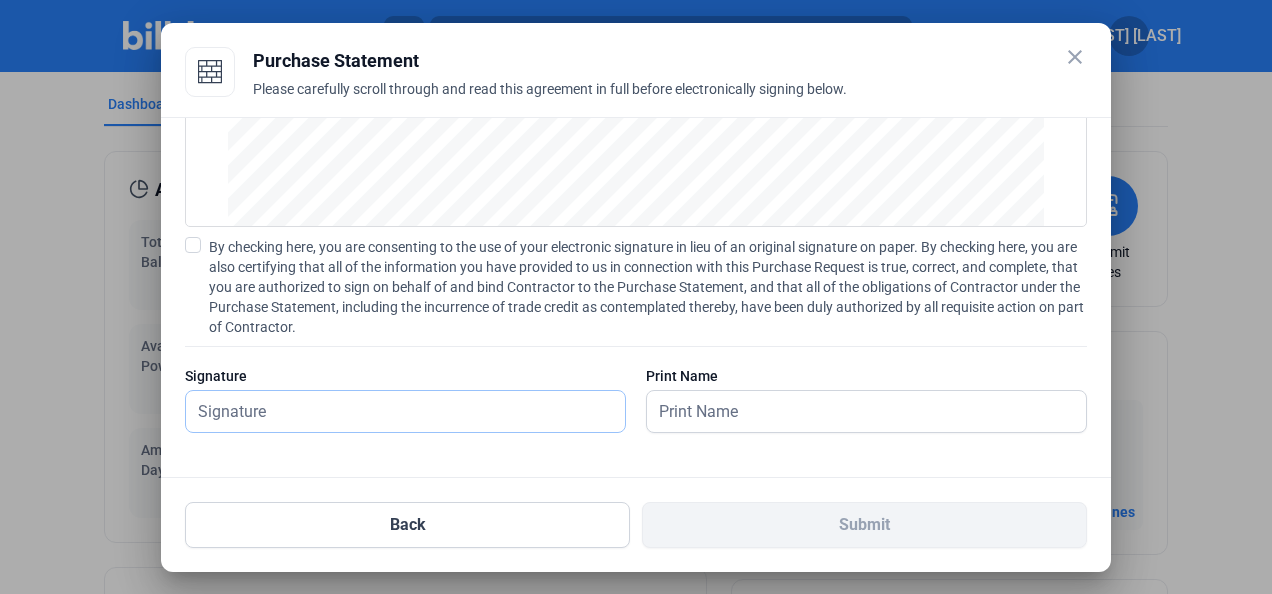 click at bounding box center [394, 411] 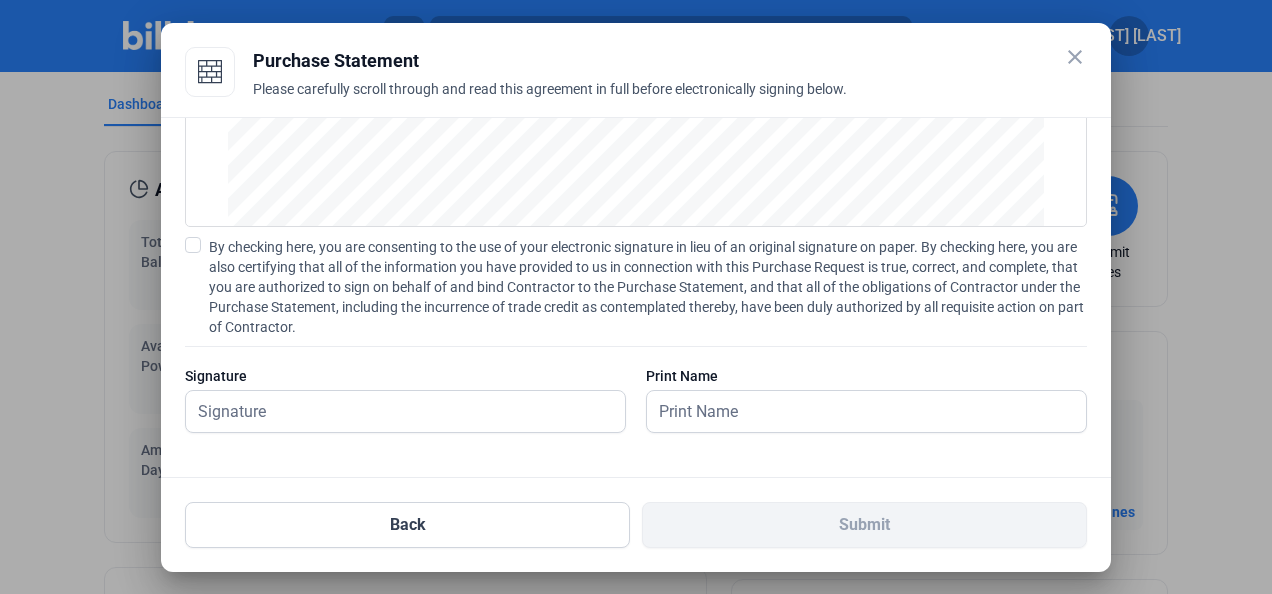 click at bounding box center (193, 245) 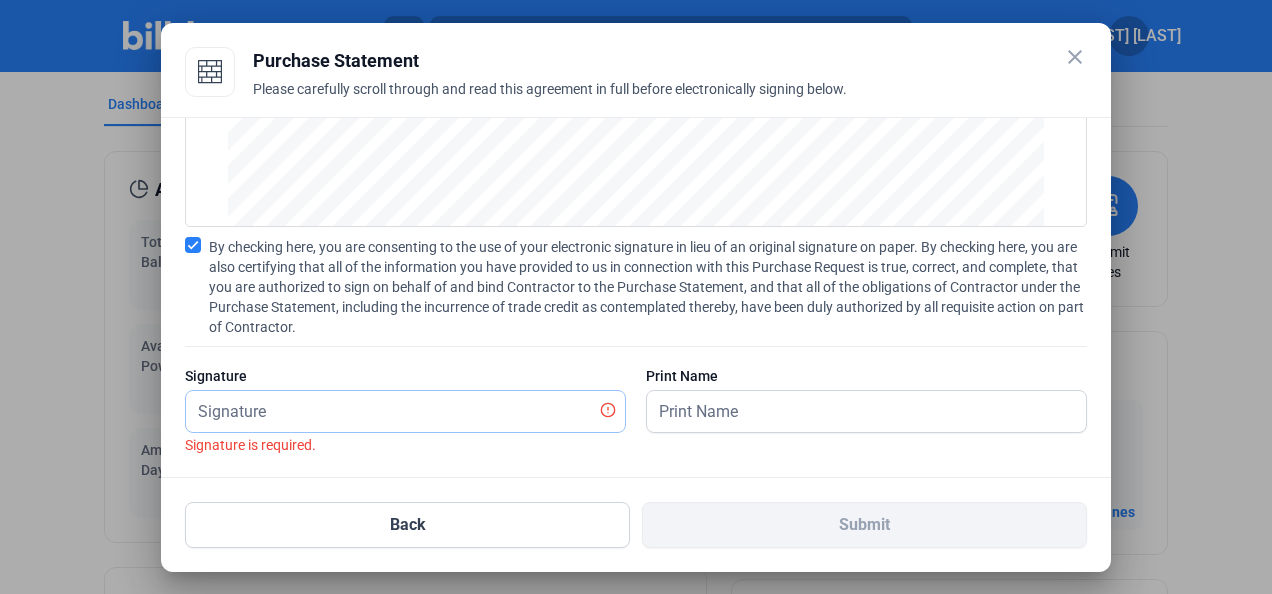 click at bounding box center [394, 411] 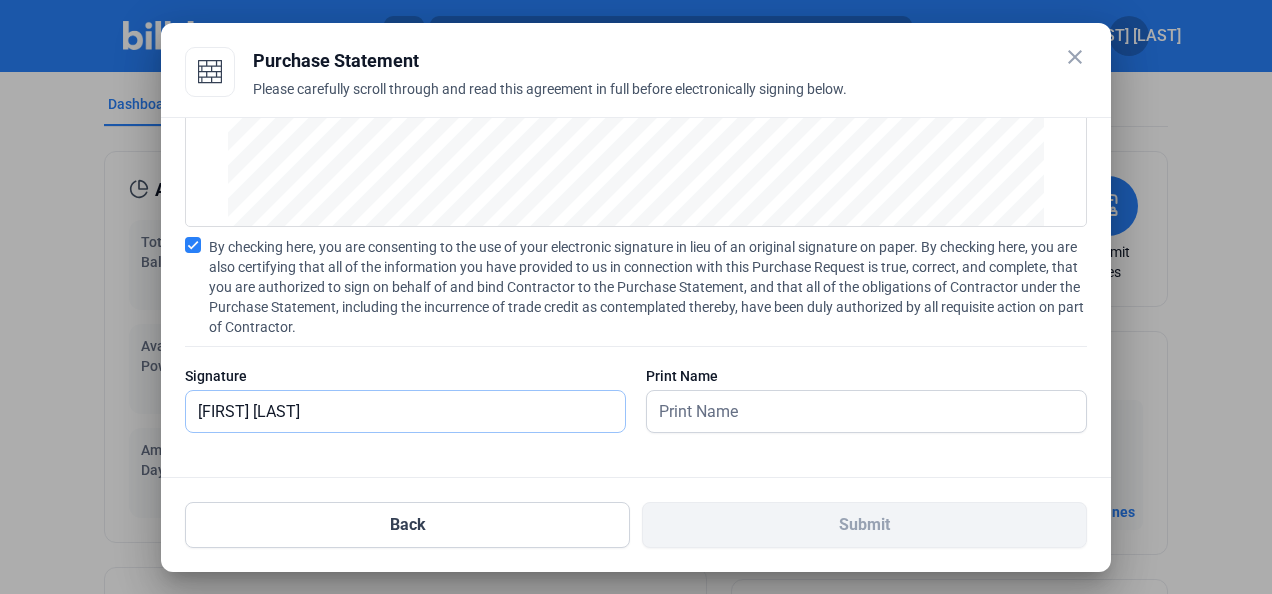 type on "[FIRST] [LAST]" 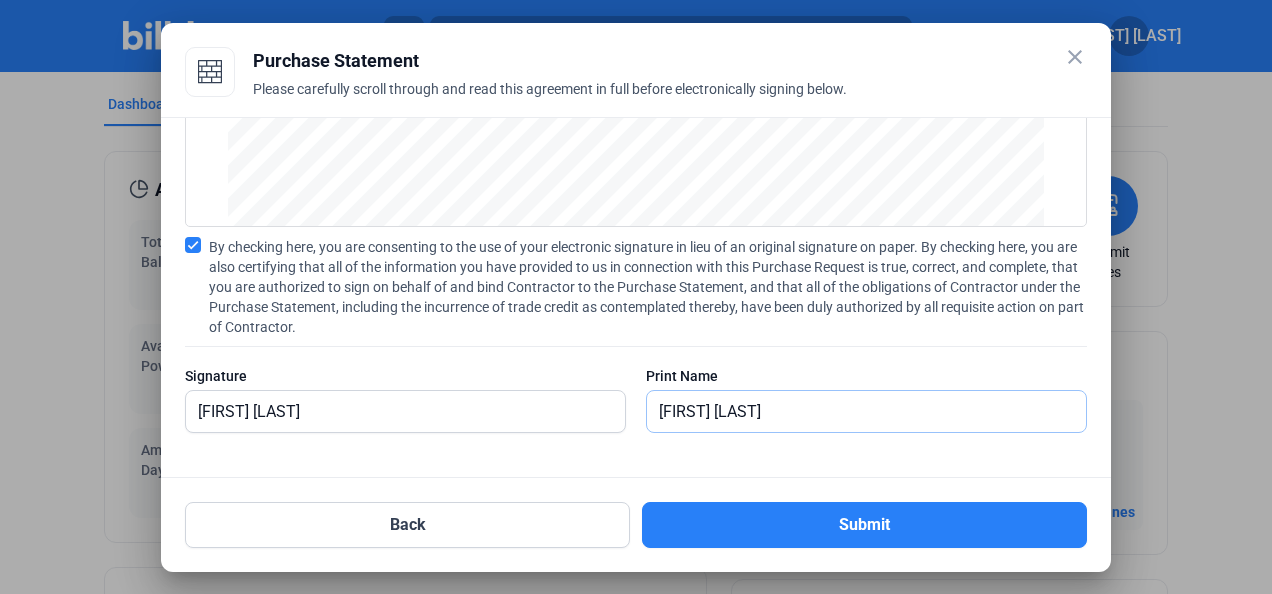 type on "[FIRST] [LAST]" 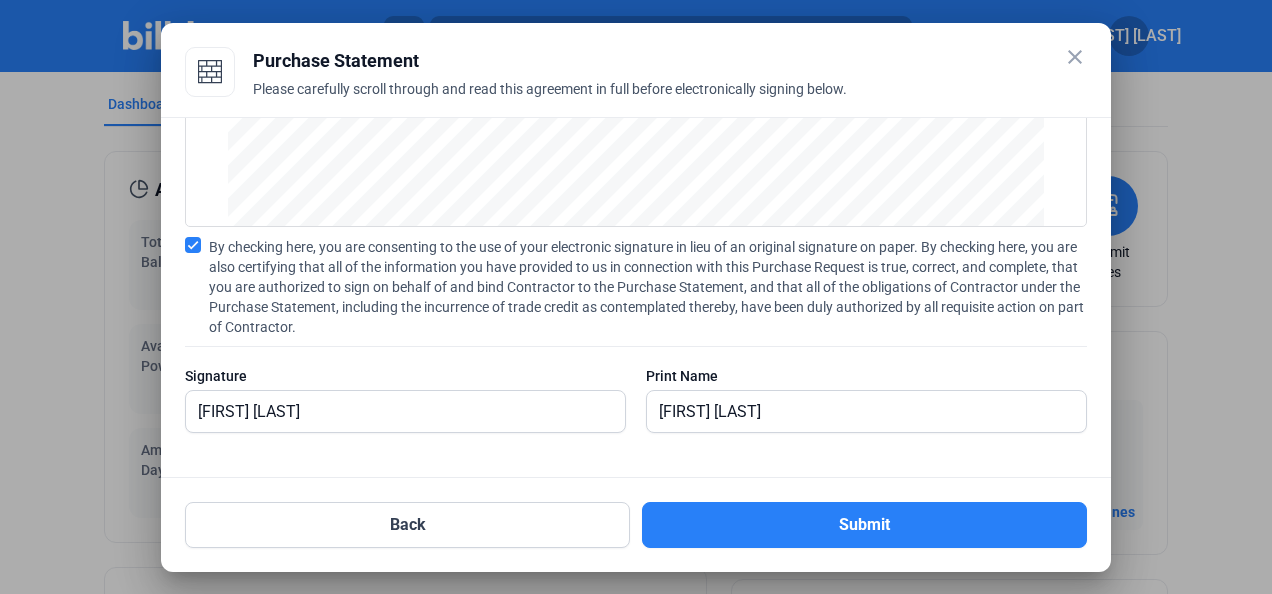 click on "Submit" at bounding box center (864, 525) 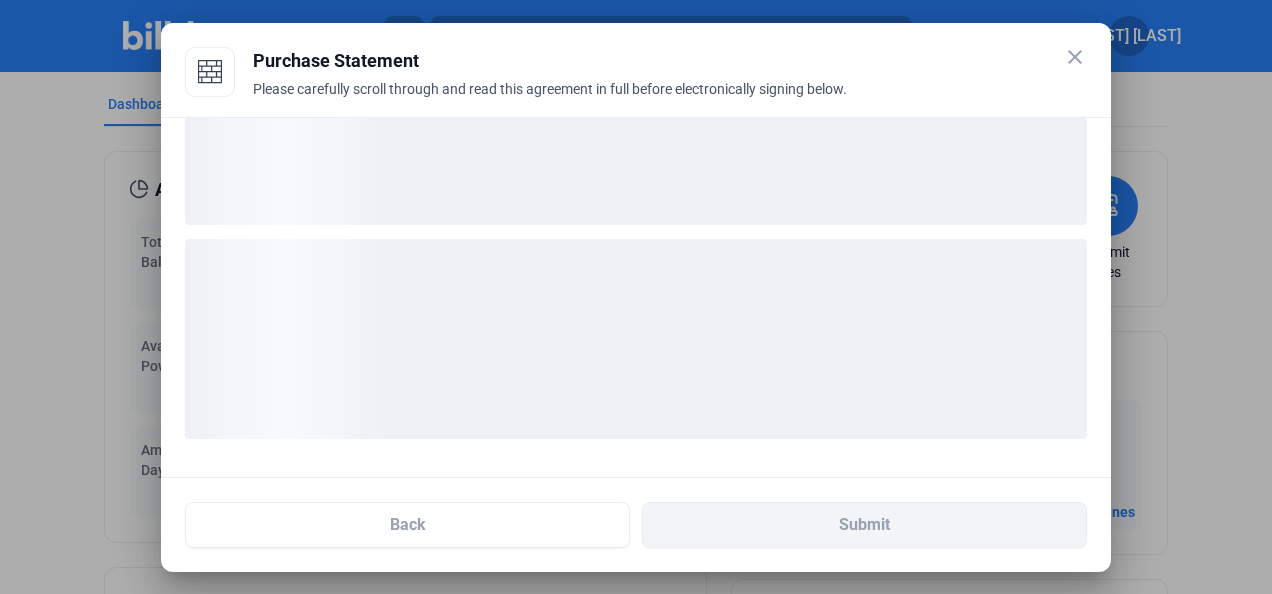scroll, scrollTop: 114, scrollLeft: 0, axis: vertical 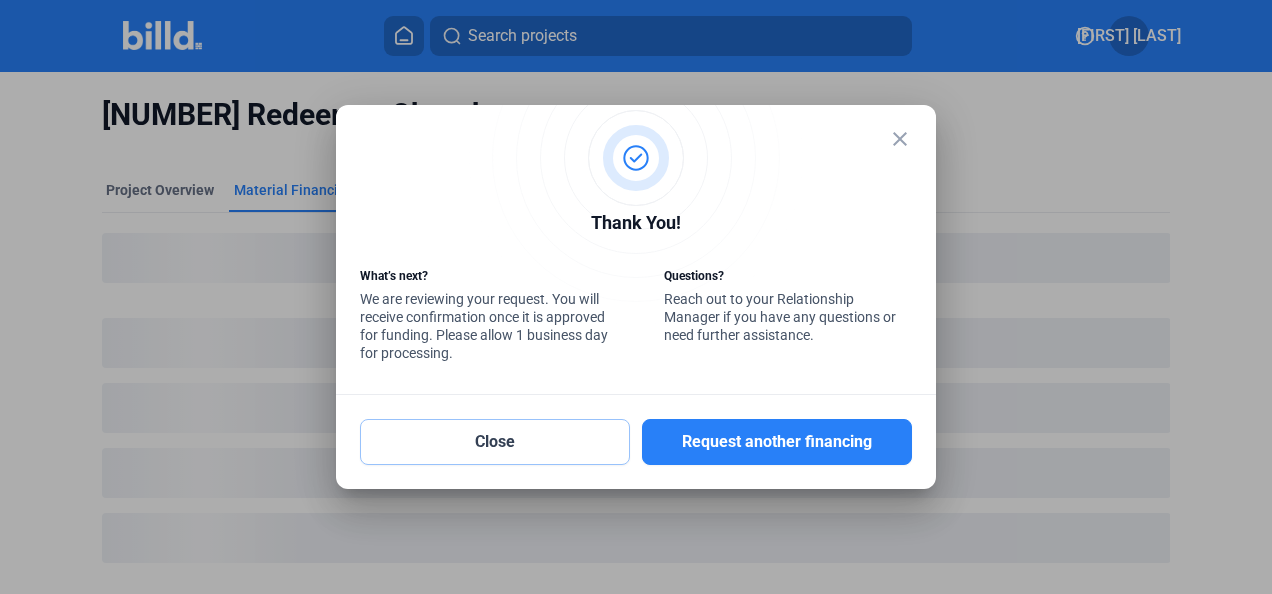 click on "Close" at bounding box center [495, 442] 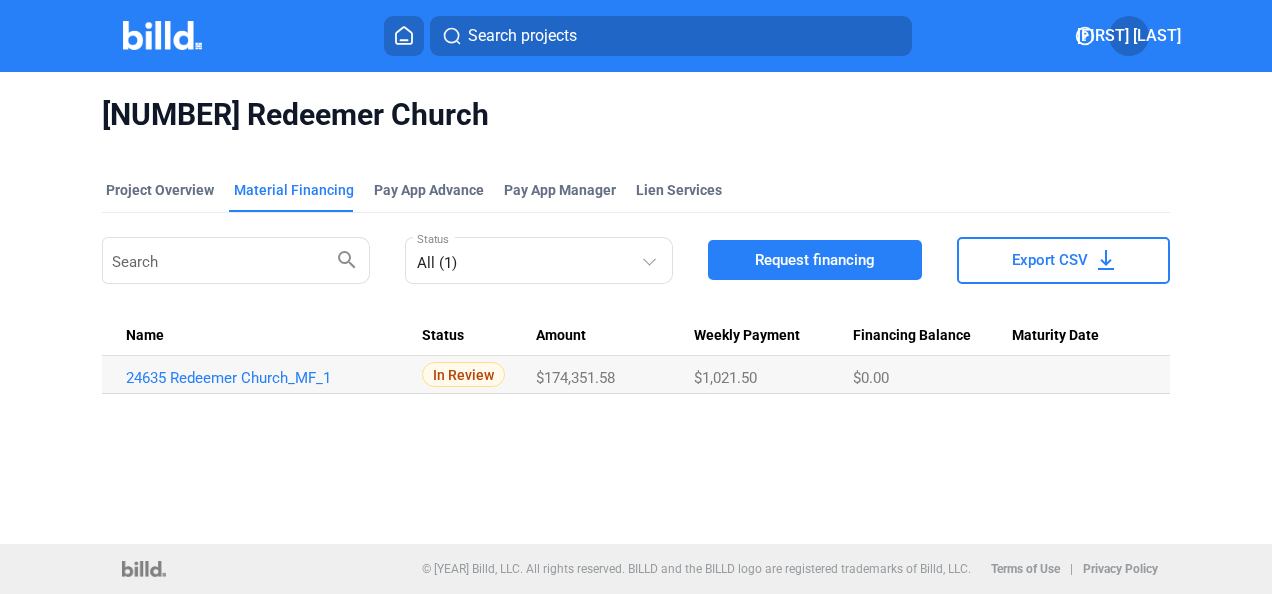 click on "24635 Redeemer Church_MF_1  In Review  $[NUMBER],[NUMBER].[NUMBER] $[NUMBER],[NUMBER] $[NUMBER].[NUMBER] close" 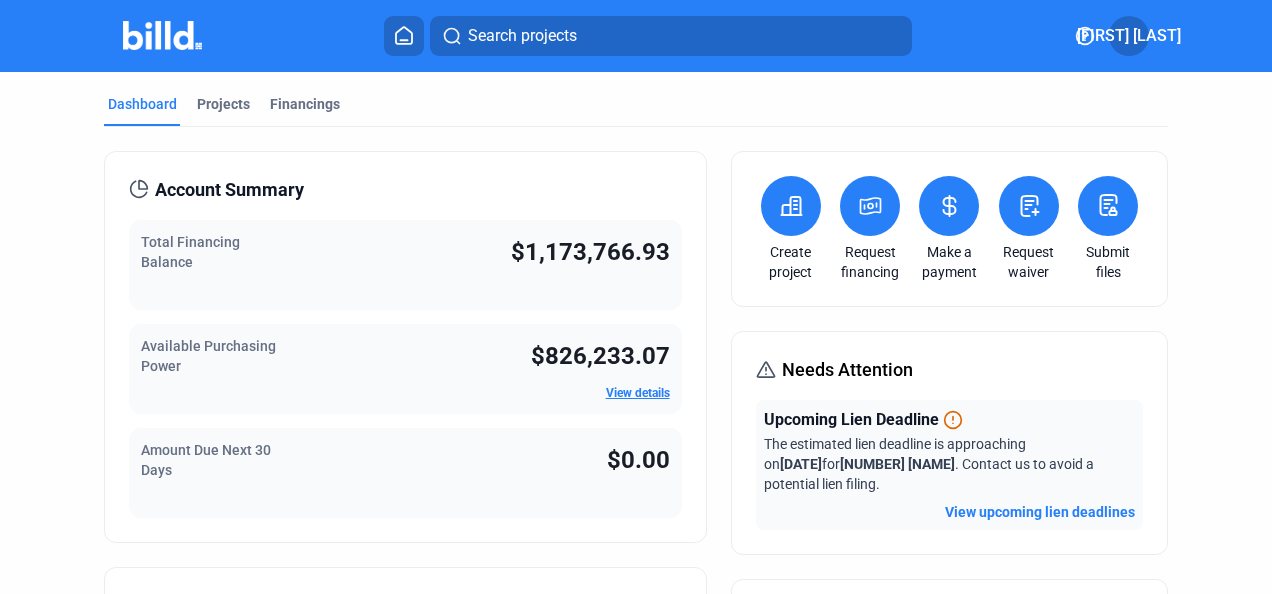 click on "Projects" at bounding box center [223, 104] 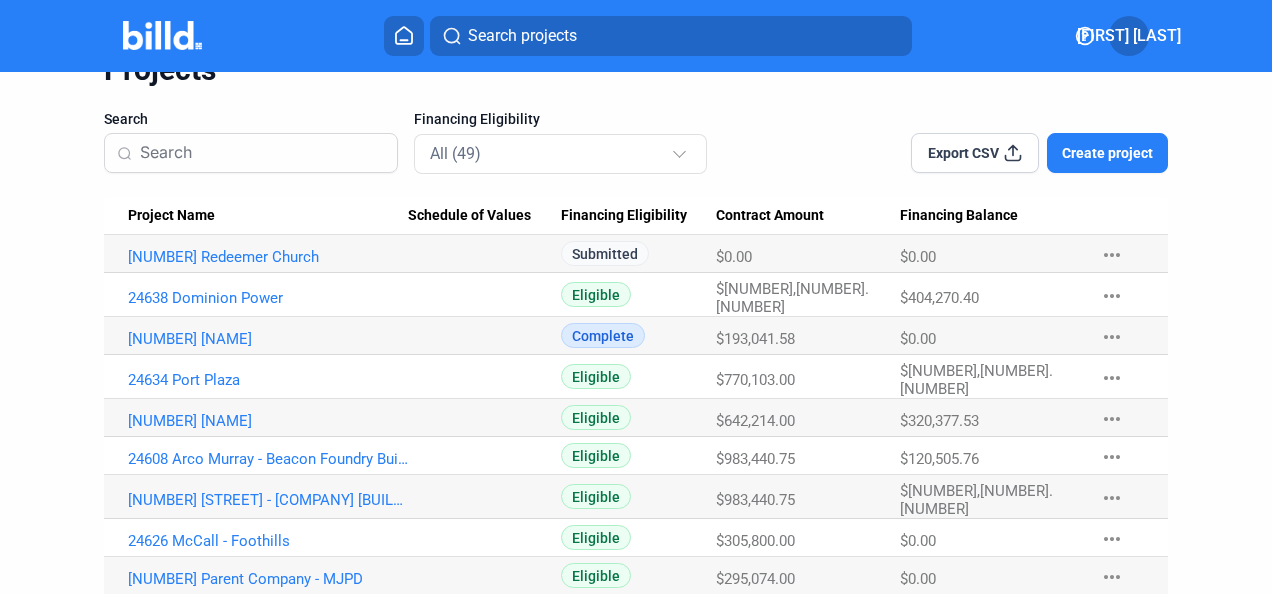 scroll, scrollTop: 0, scrollLeft: 0, axis: both 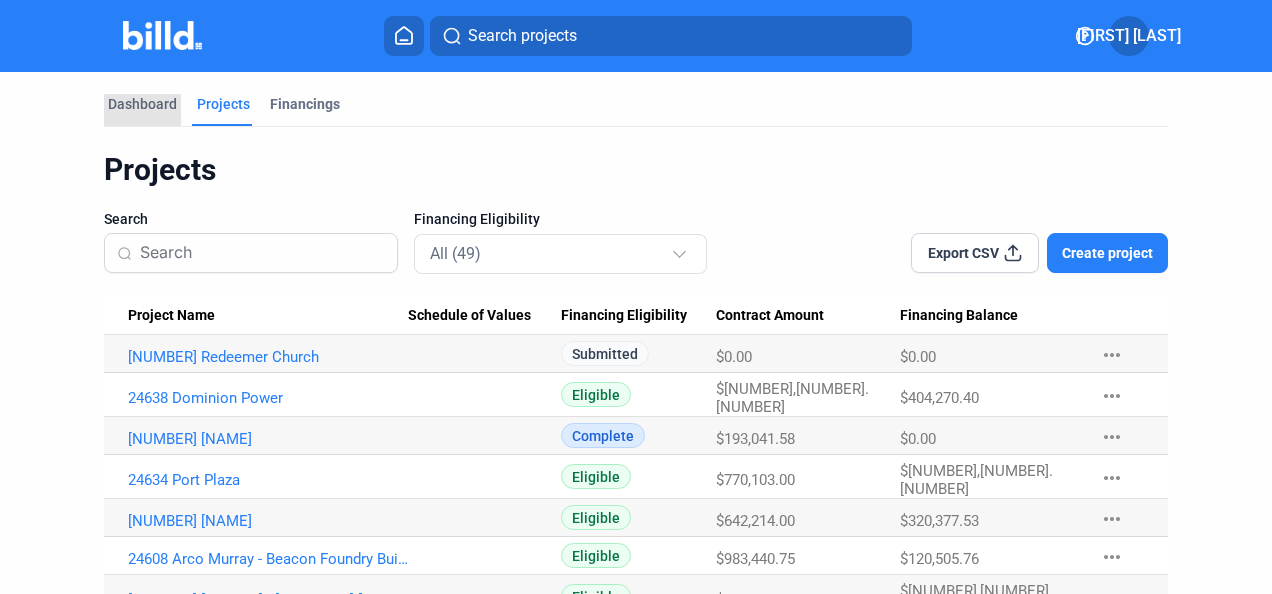 click on "Dashboard" at bounding box center (142, 104) 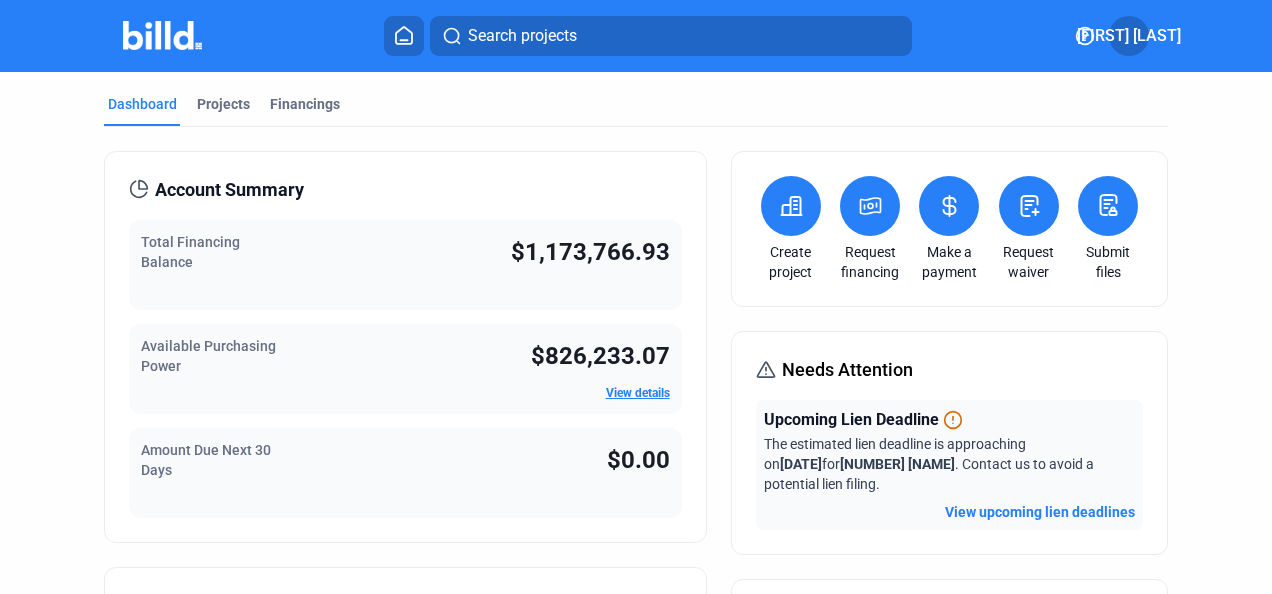 click 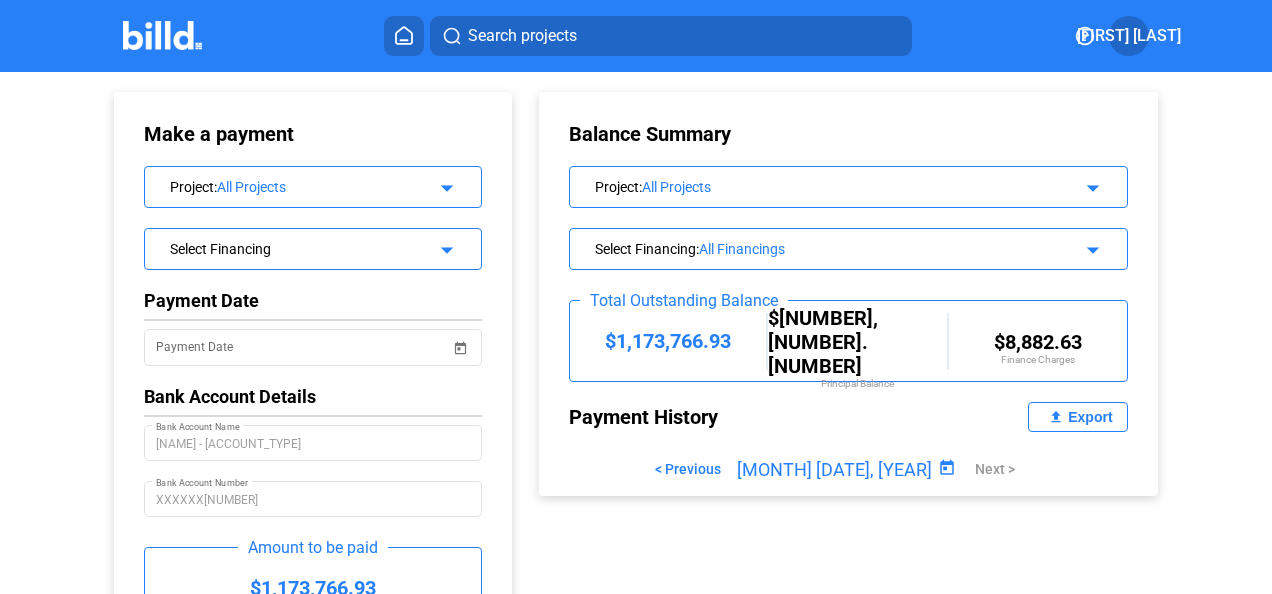 click on "All Projects" 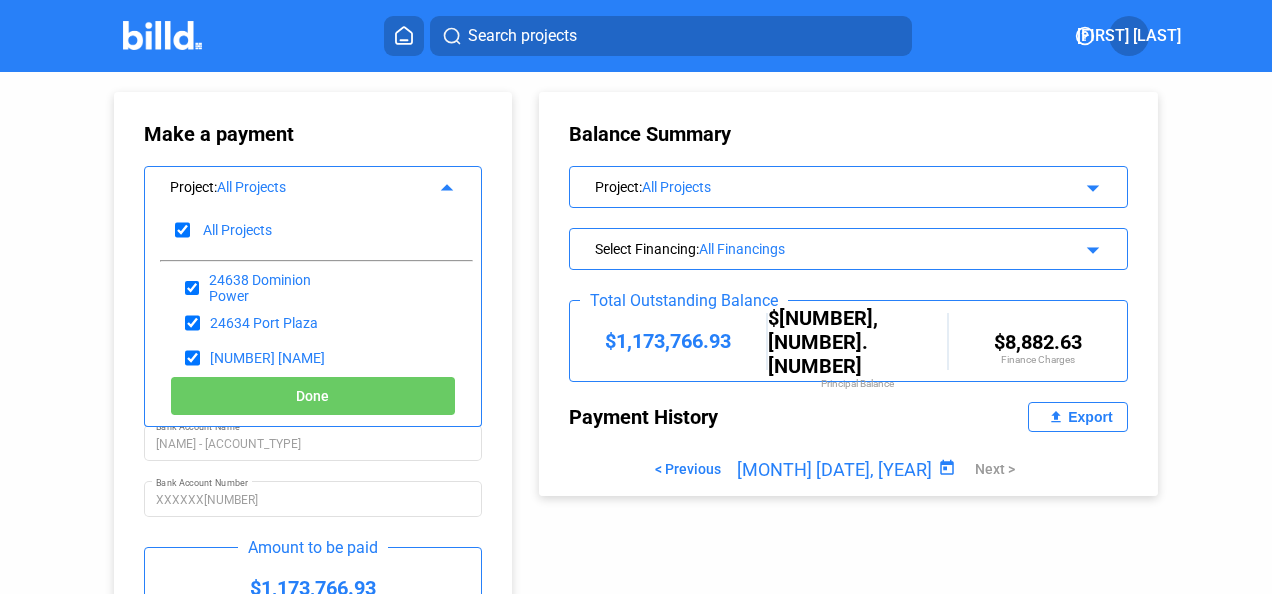 click at bounding box center [182, 230] 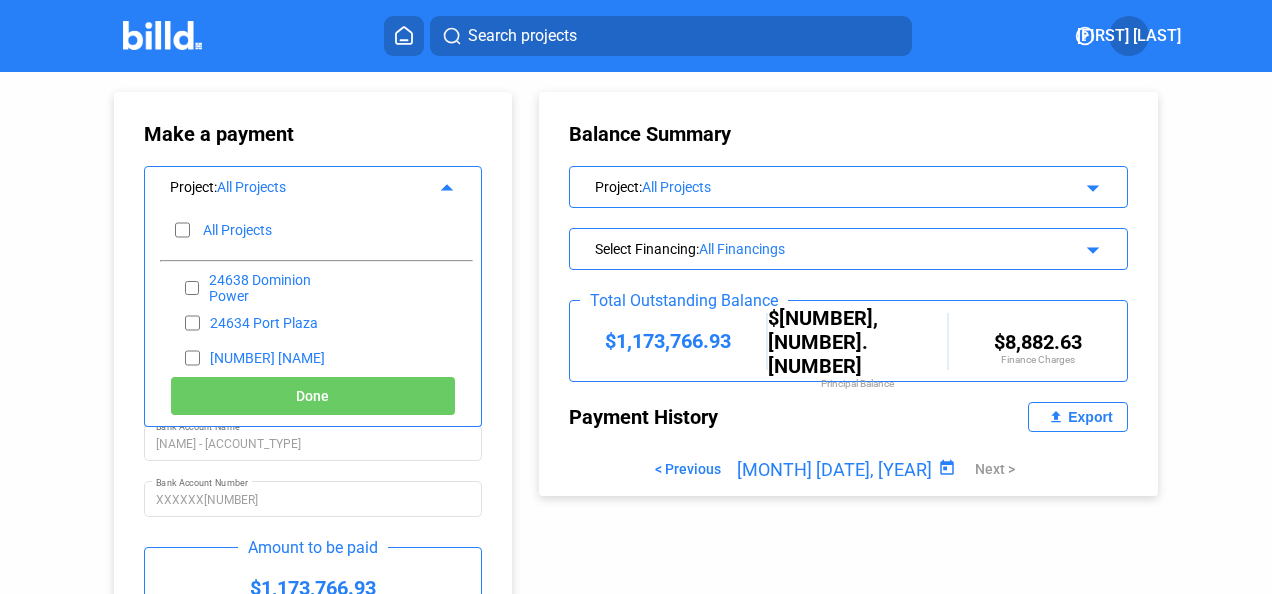 checkbox on "false" 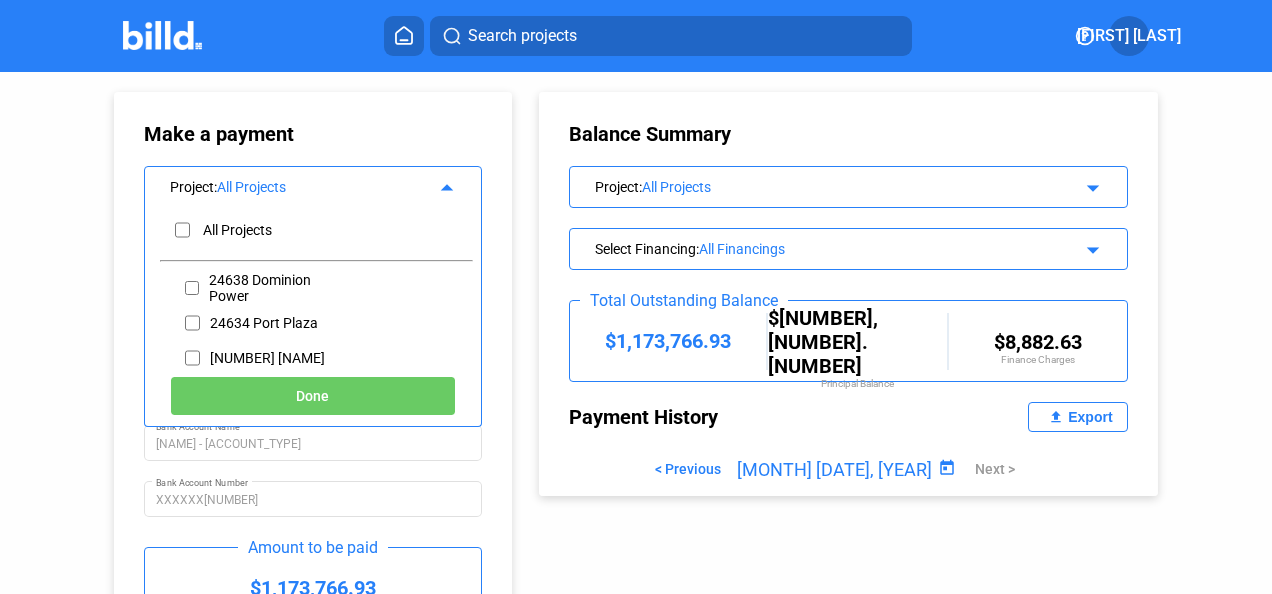 click at bounding box center (192, 358) 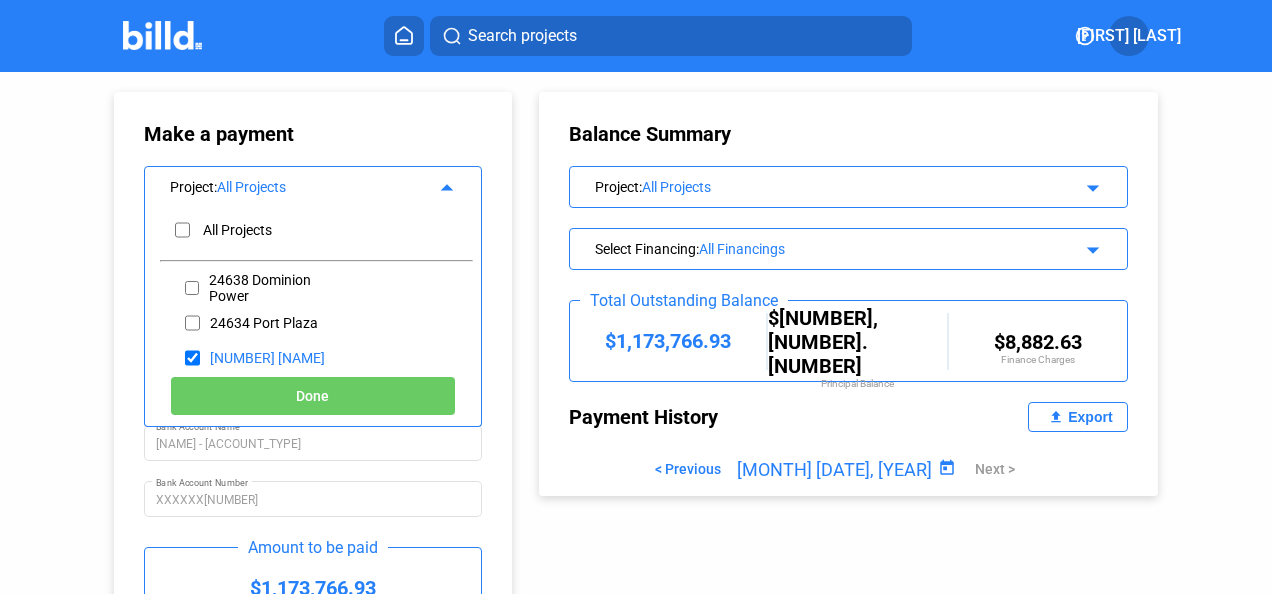click on "Done" 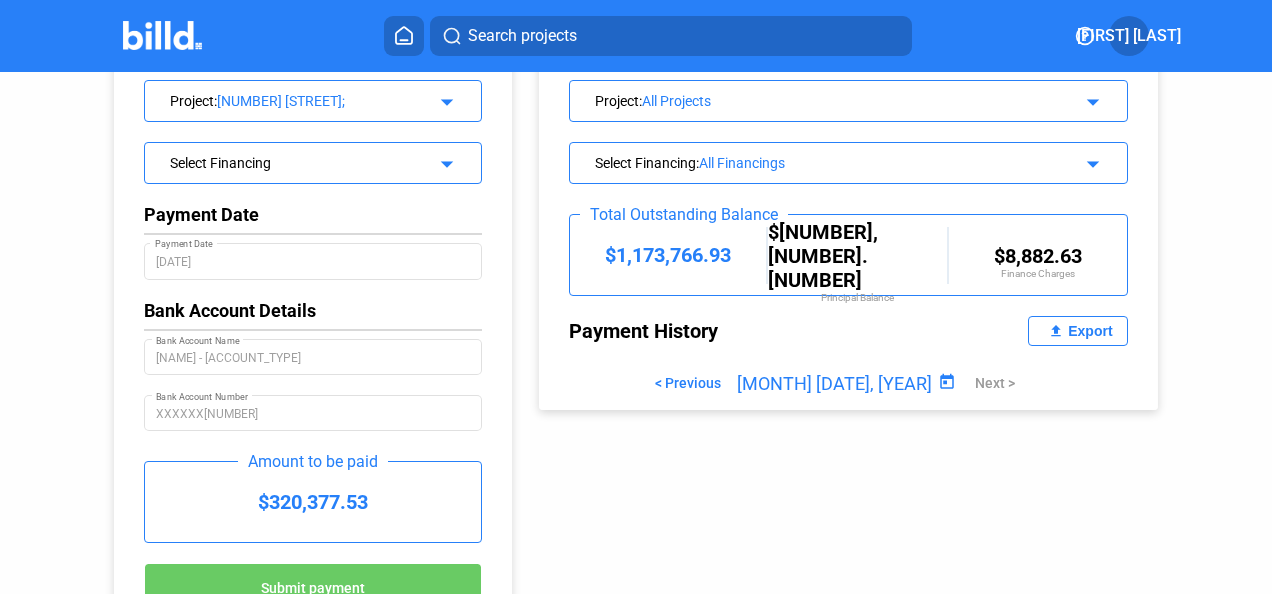 scroll, scrollTop: 0, scrollLeft: 0, axis: both 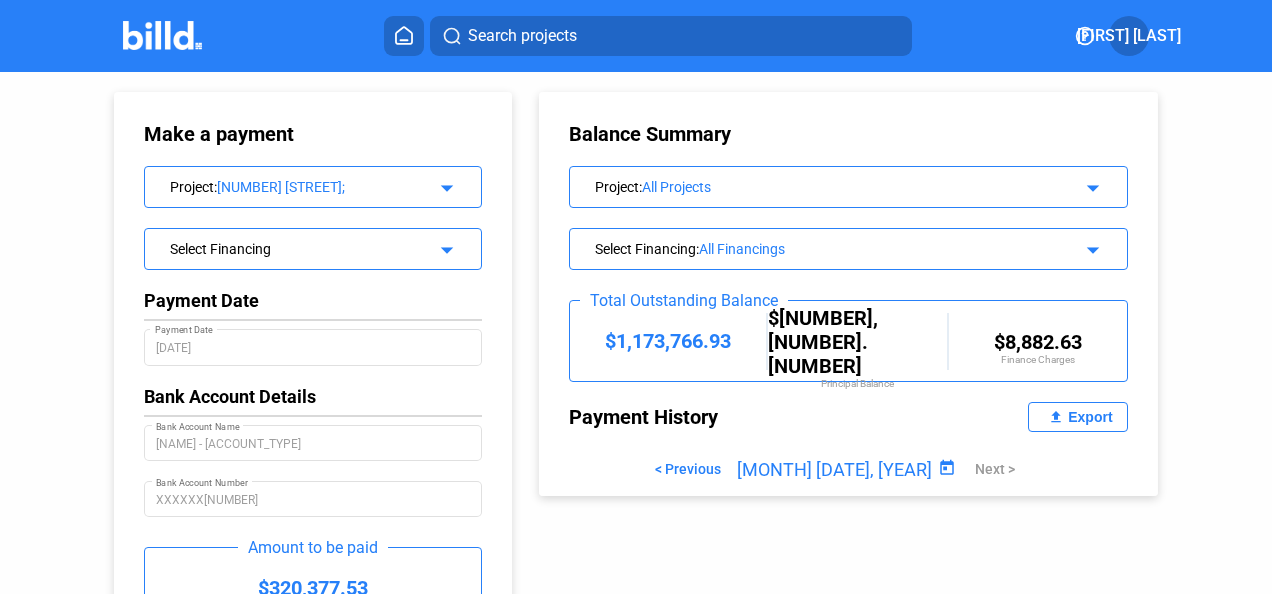 click on "Select Financing" 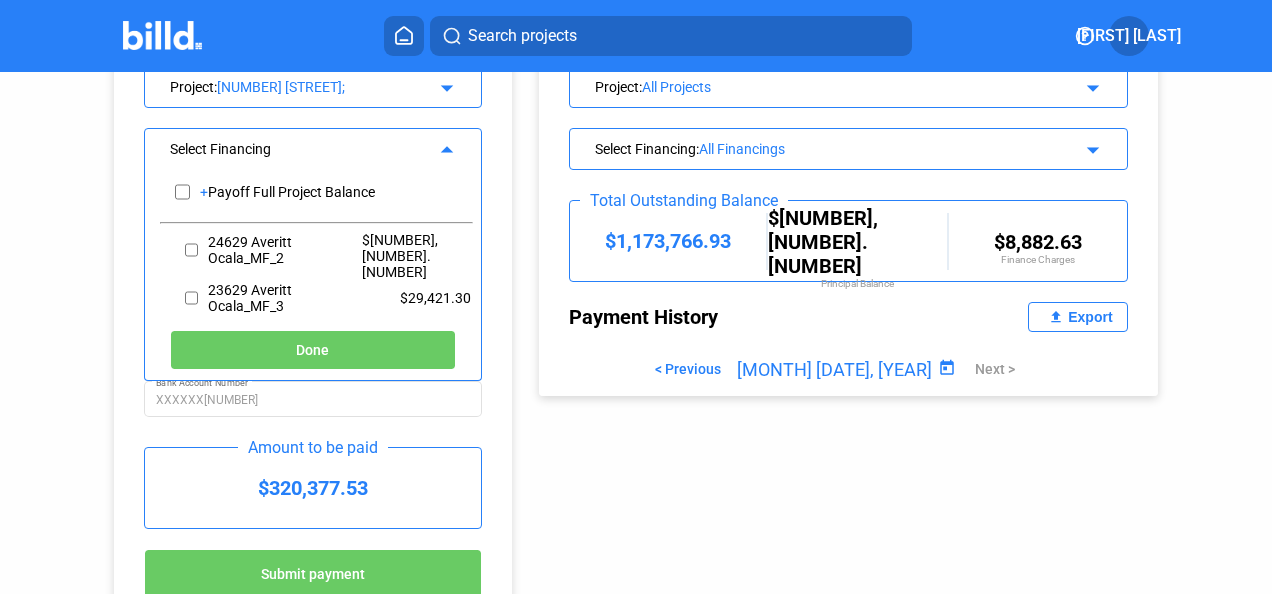 scroll, scrollTop: 0, scrollLeft: 0, axis: both 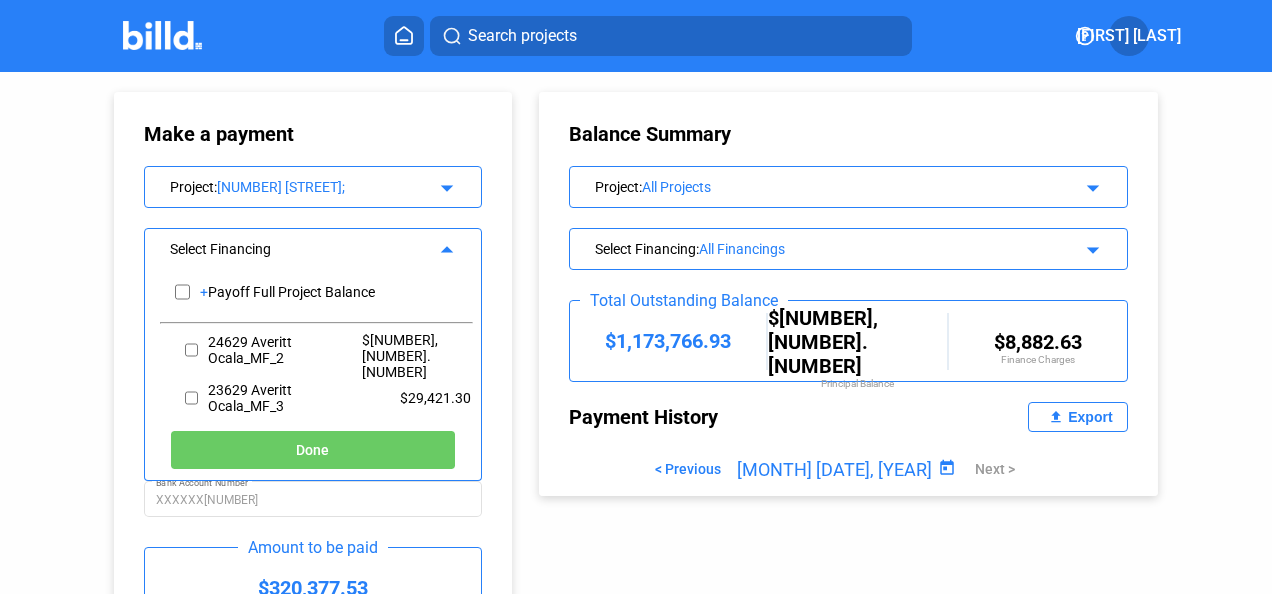 click on "Make a payment Project : [NUMBER] [PROJECT_NAME]; arrow_drop_down Select Financing arrow_drop_up + Payoff Full Project Balance [NUMBER] [PROJECT_NAME]_[TYPE] Payment Date [DATE] Payment Date Bank Account Details Wells Fargo - checking Bank Account Name XXXXXX5424 Bank Account Number Amount to be paid Submit payment Balance Summary Project : All Projects arrow_drop_down Select Financing : All Financings arrow_drop_down Total Outstanding Balance Principal Balance Finance Charges Payment History file_upload Export < Previous [DATE] Next > Payment Payment Type Project Financing Amount [INVOICE_NUMBER] Status: Scheduled Weekly Payment [NUMBER] [PROJECT_NAME] [NUMBER] [PROJECT_NAME]_[TYPE] Effective Date: [DATE] [INVOICE_NUMBER] Status: Scheduled Weekly Payment [NUMBER] [PROJECT_NAME] [NUMBER] [PROJECT_NAME]_[TYPE] Effective Date: [DATE] close" 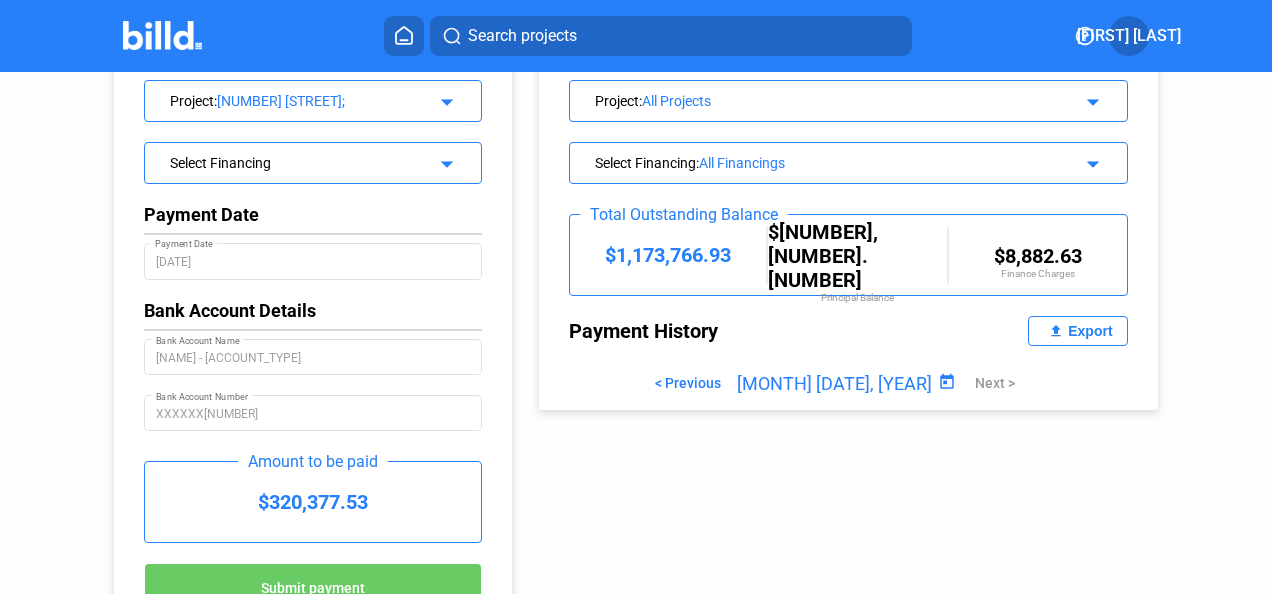 scroll, scrollTop: 0, scrollLeft: 0, axis: both 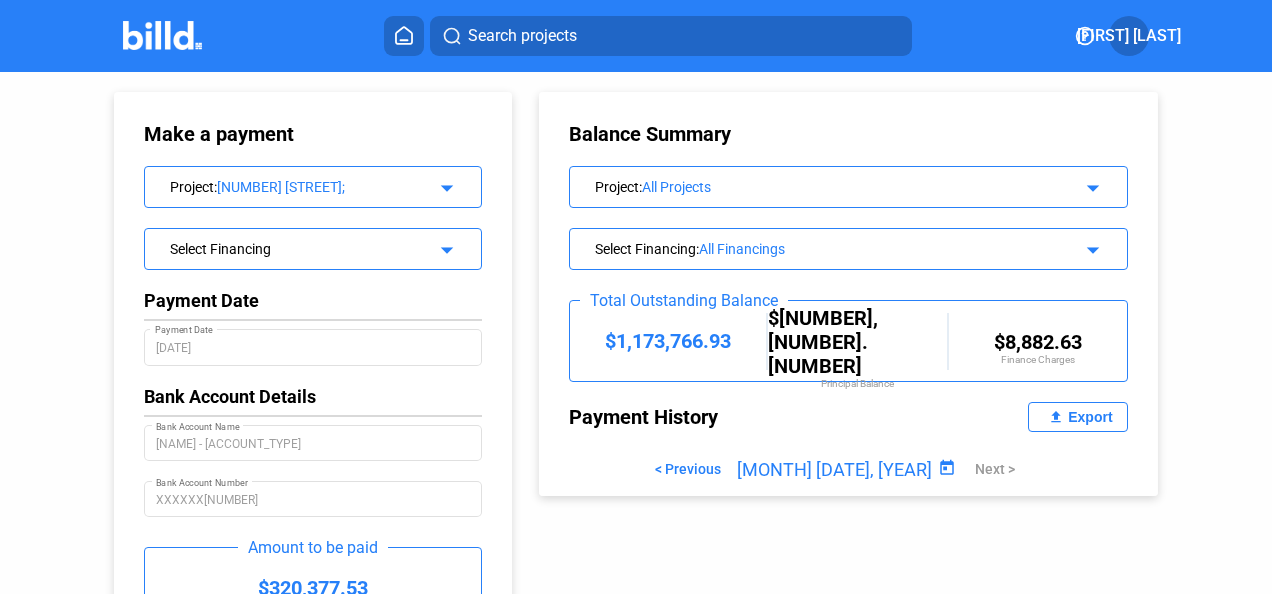 click on "Select Financing" 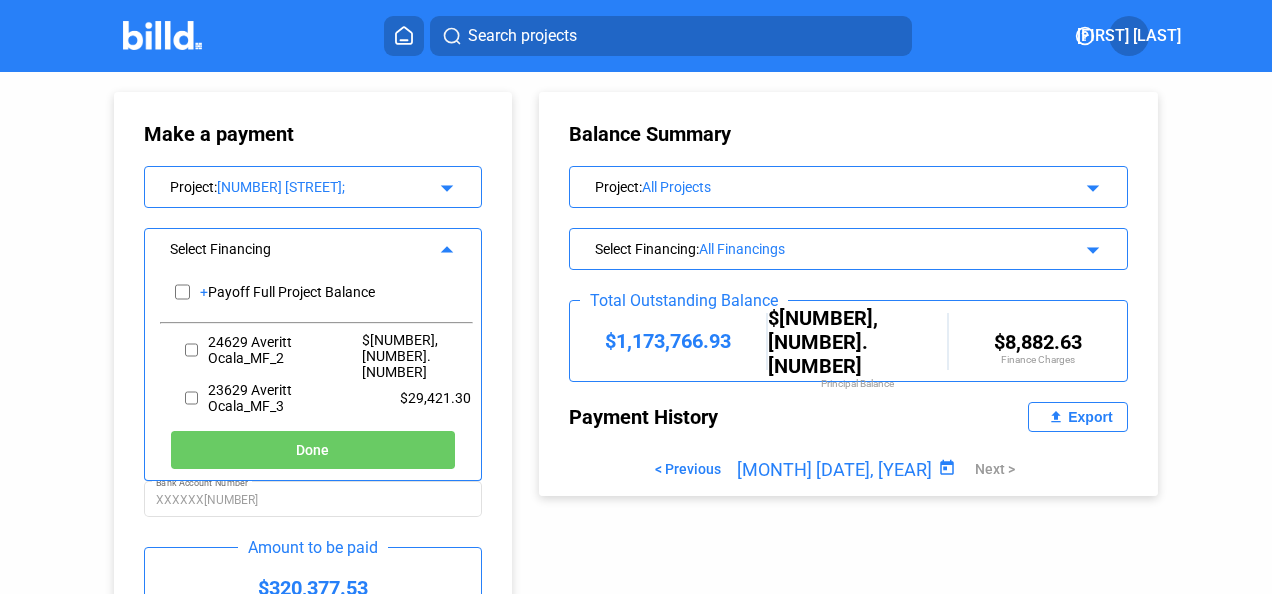 click at bounding box center [182, 292] 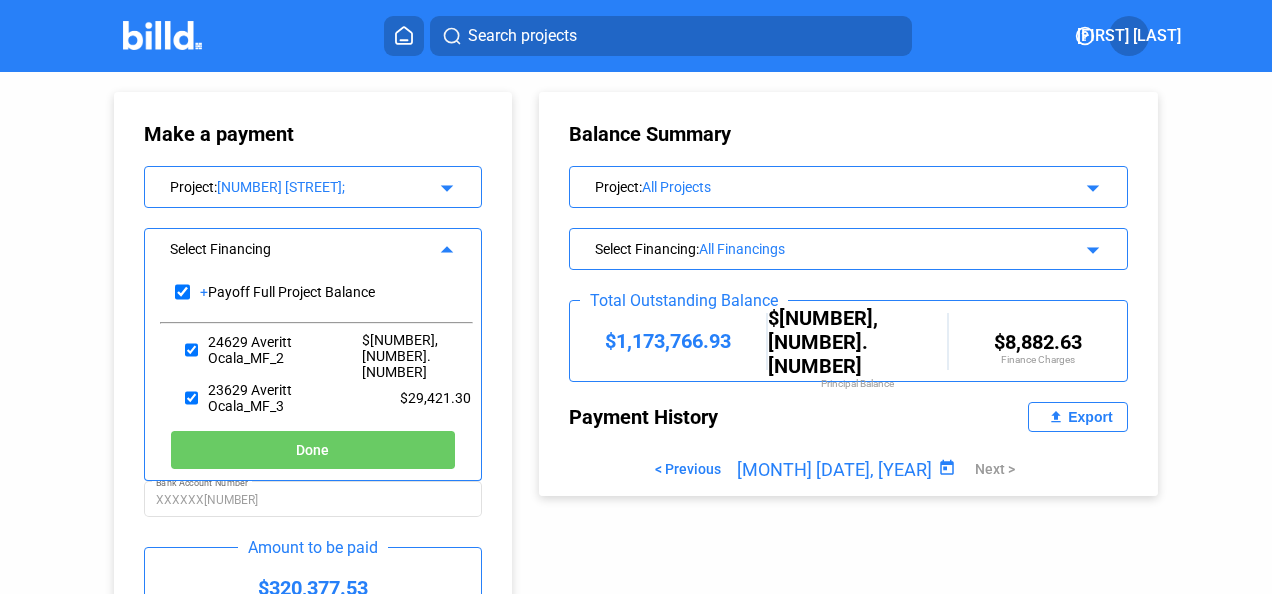 checkbox on "true" 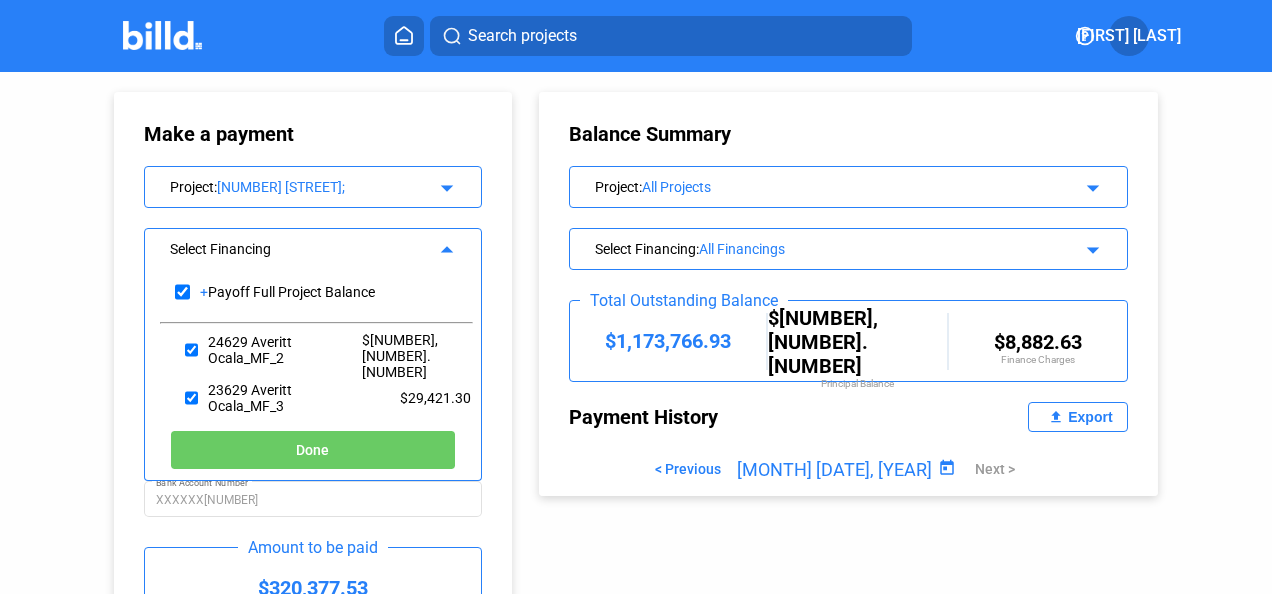 checkbox on "true" 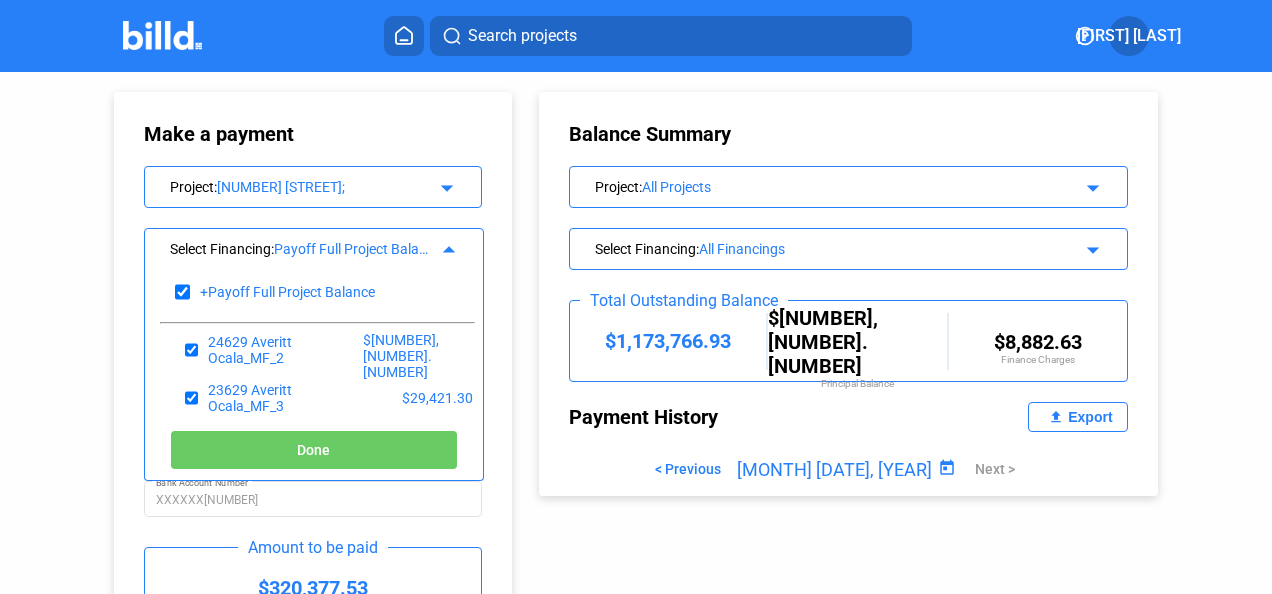 click on "Done" 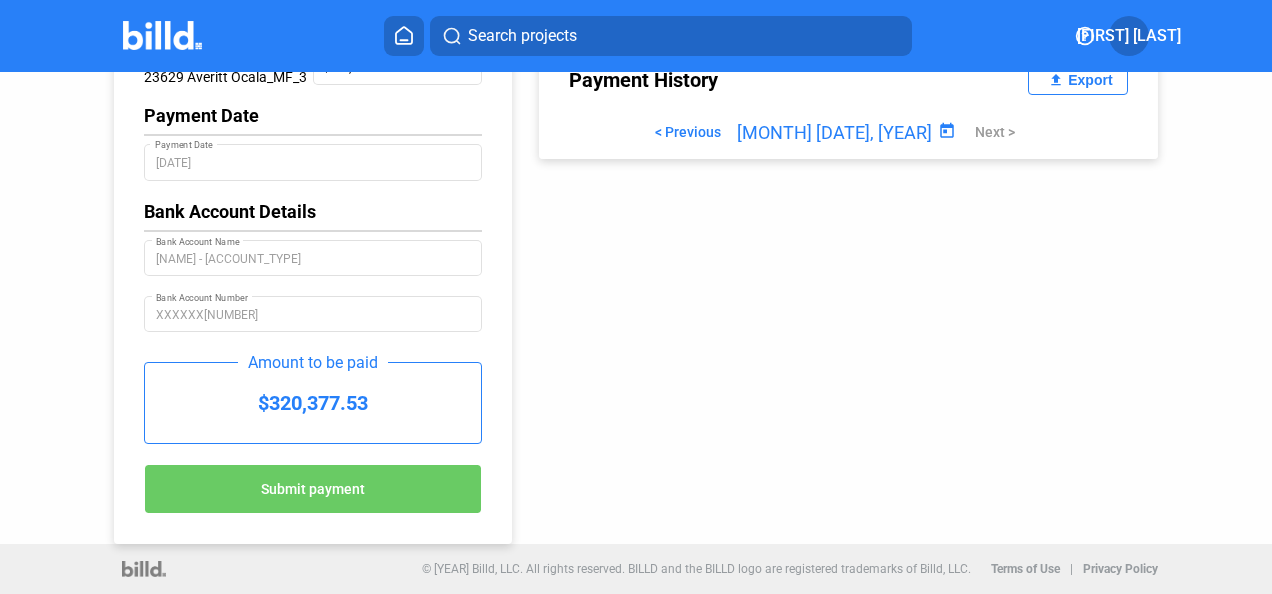 scroll, scrollTop: 0, scrollLeft: 0, axis: both 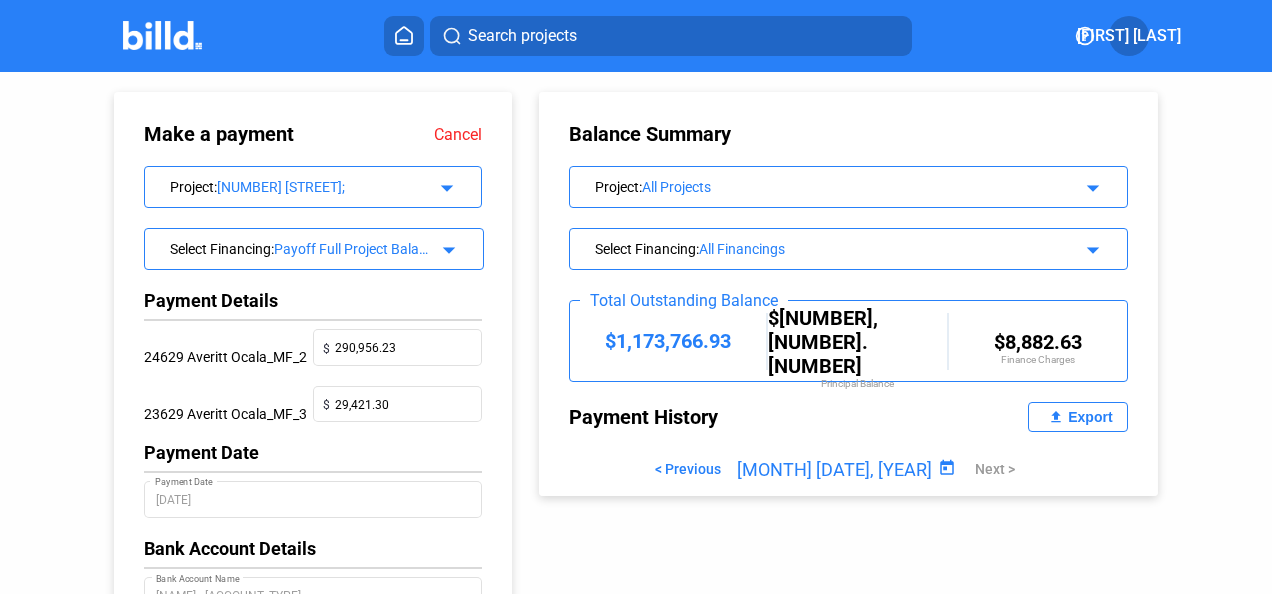 click on "Cancel" 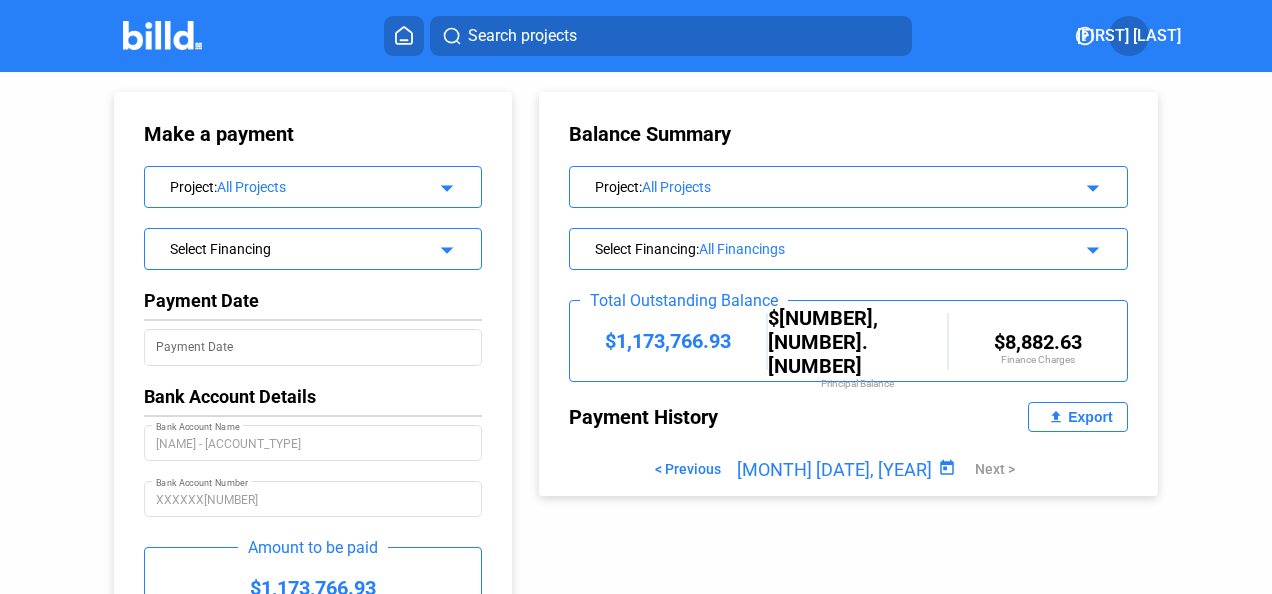 click at bounding box center (162, 35) 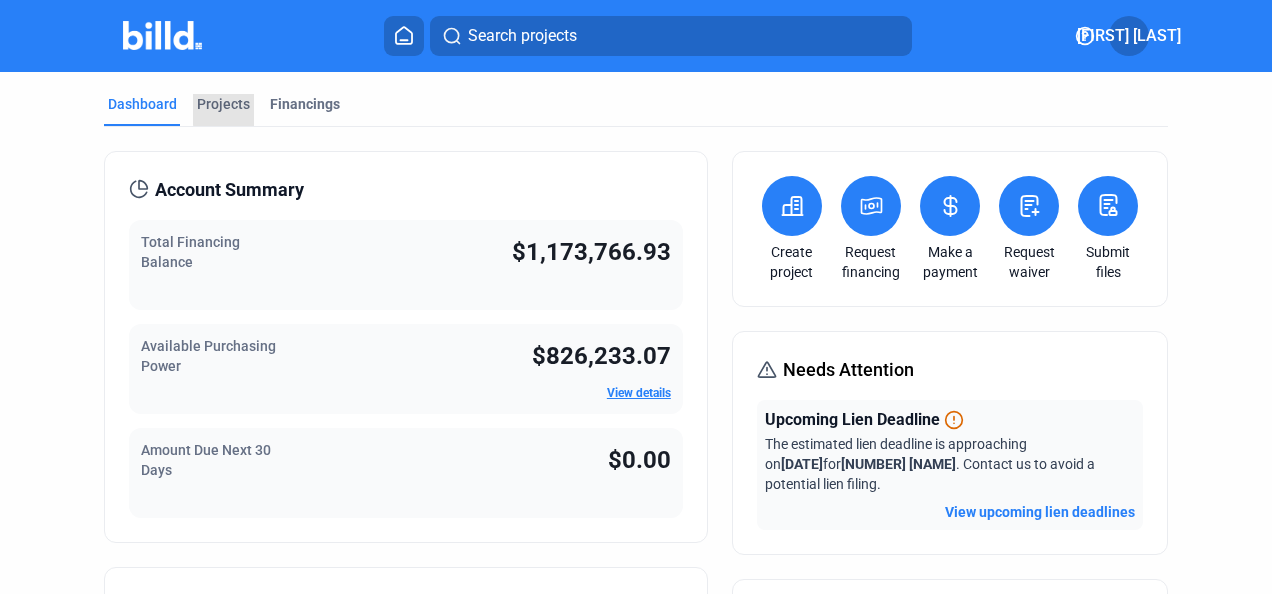 click on "Projects" at bounding box center [223, 104] 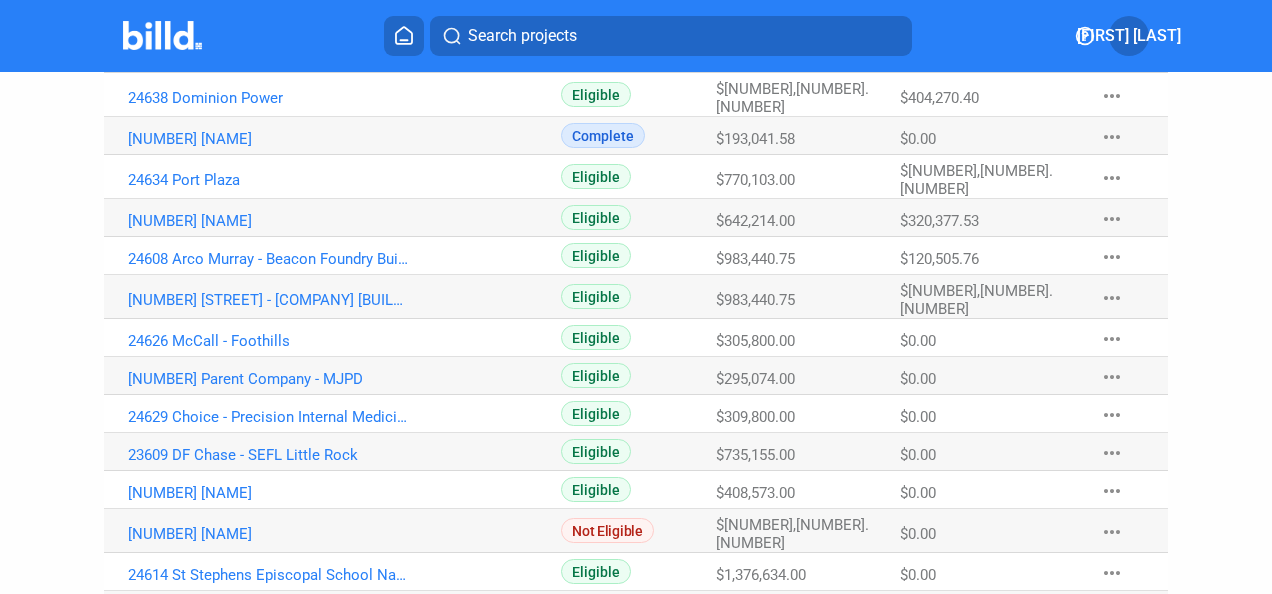 scroll, scrollTop: 0, scrollLeft: 0, axis: both 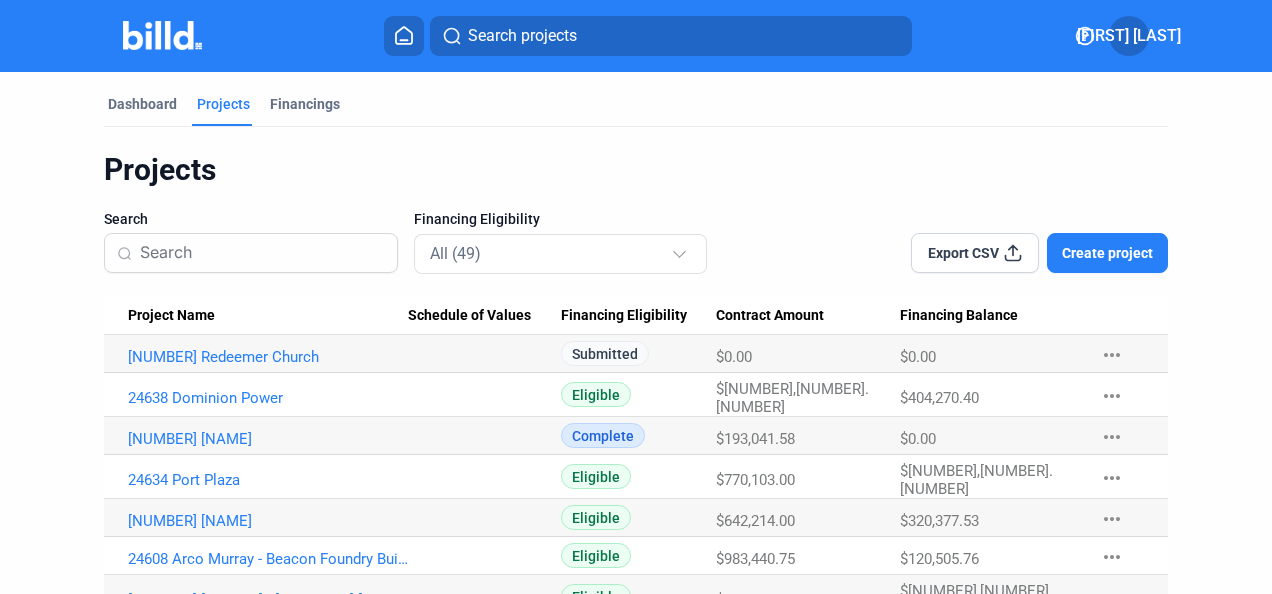 click on "All (49)" at bounding box center [561, 253] 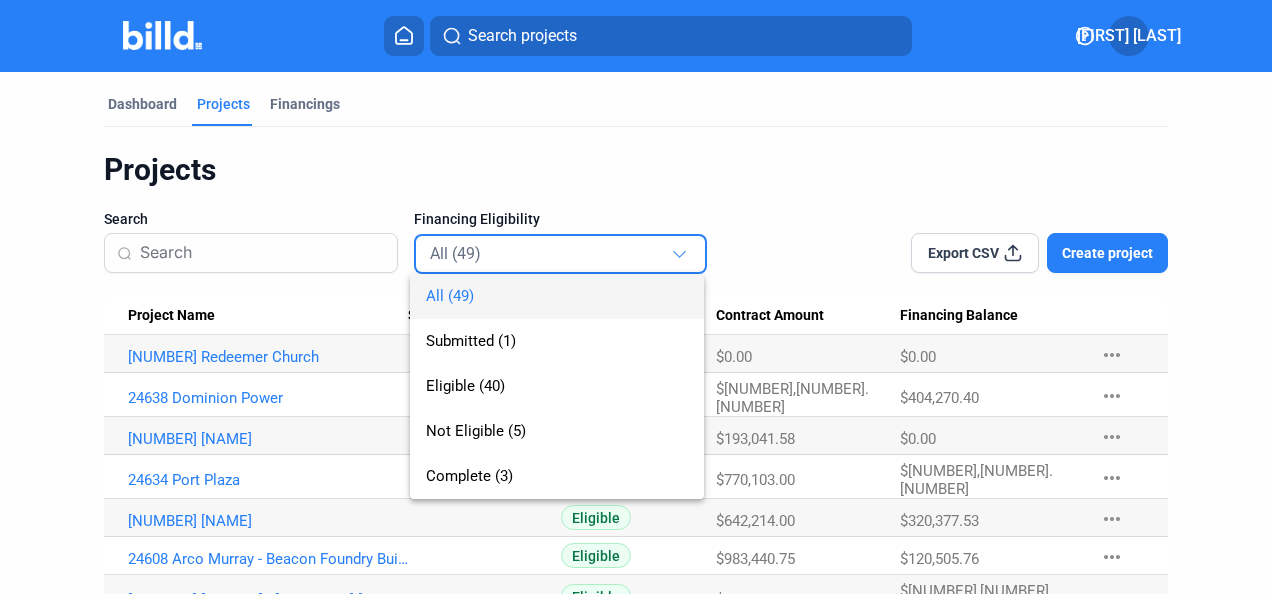 click at bounding box center [636, 297] 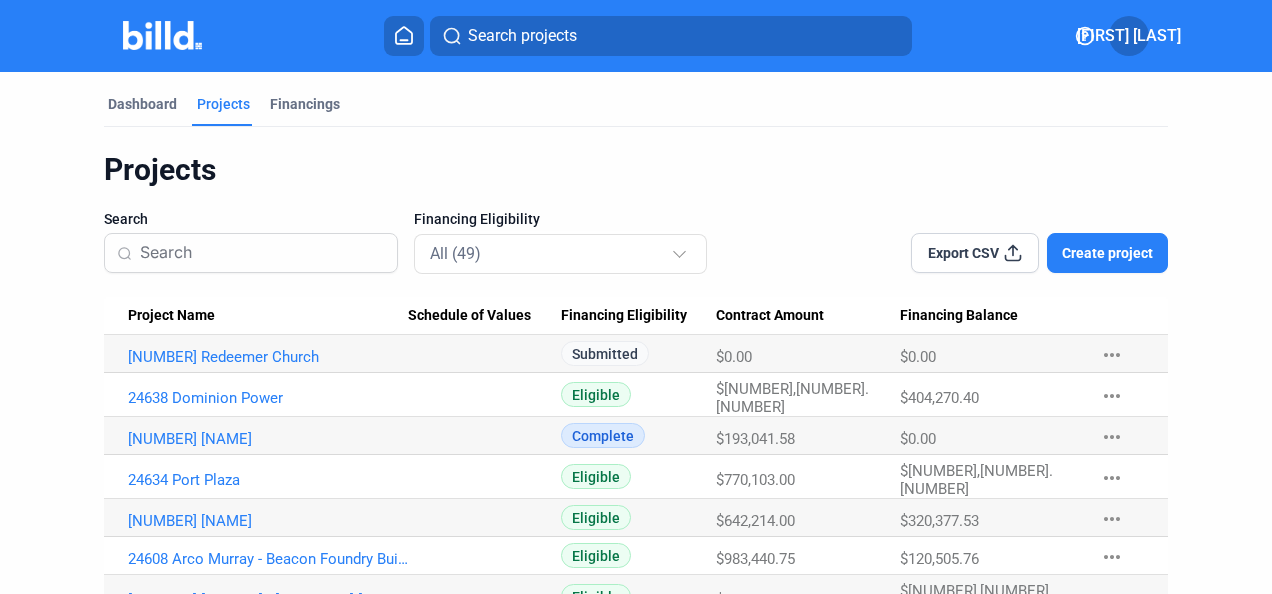 click on "Financings" at bounding box center [305, 104] 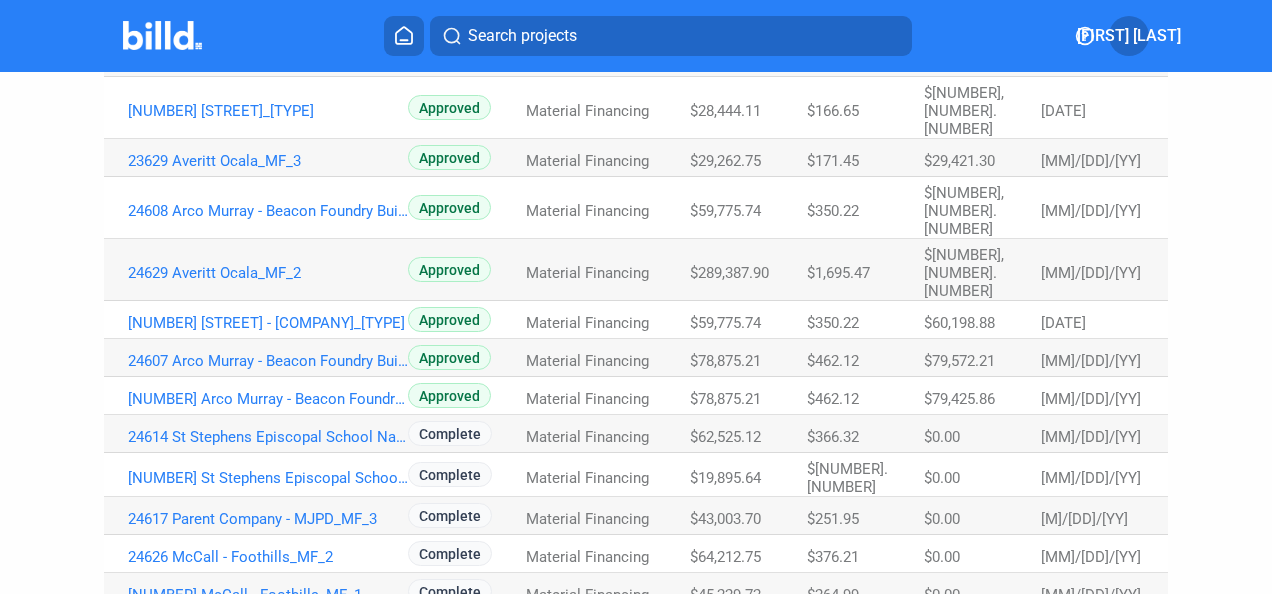 scroll, scrollTop: 0, scrollLeft: 0, axis: both 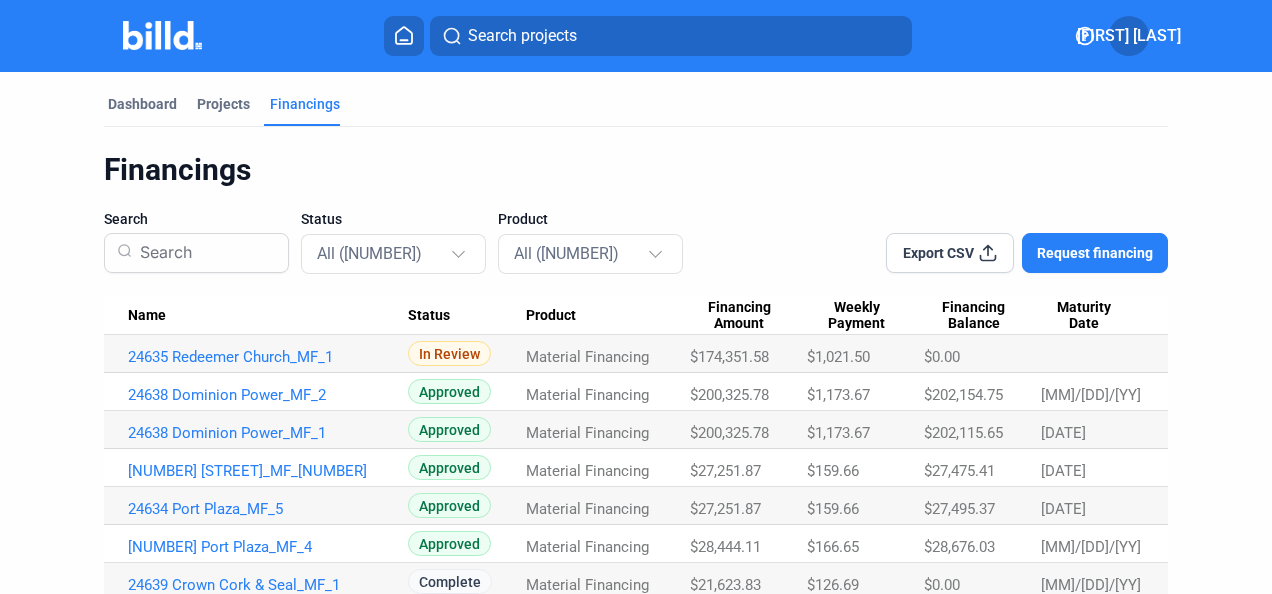 click on "Dashboard" at bounding box center [142, 104] 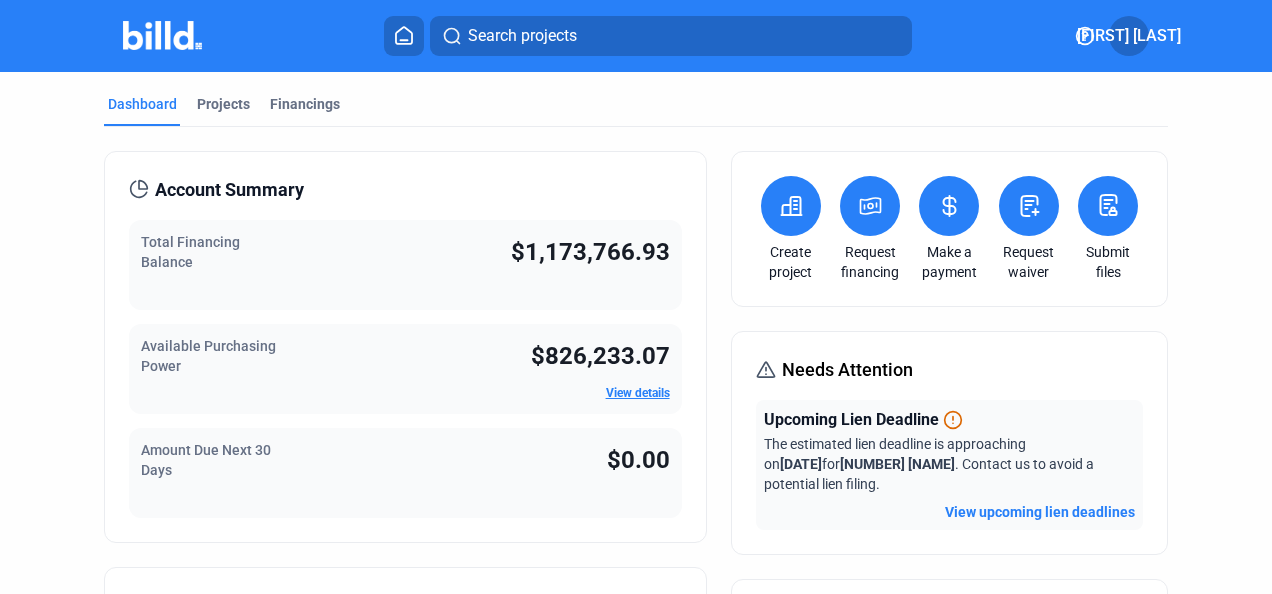 click 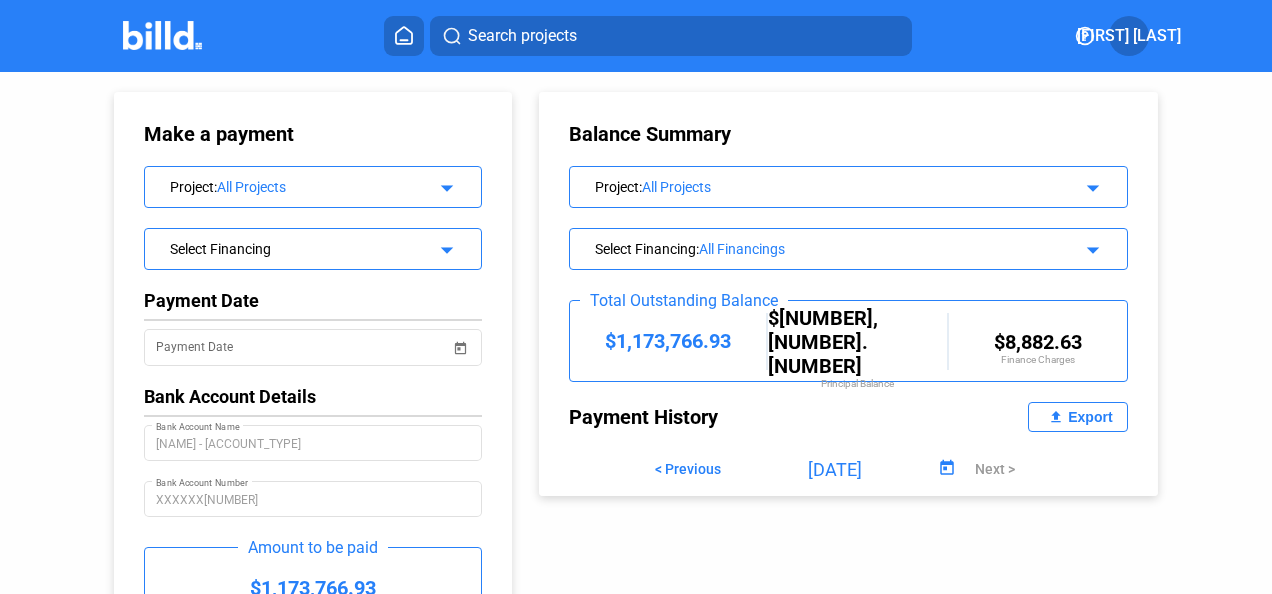 click on "Project : All Projects arrow_drop_down" 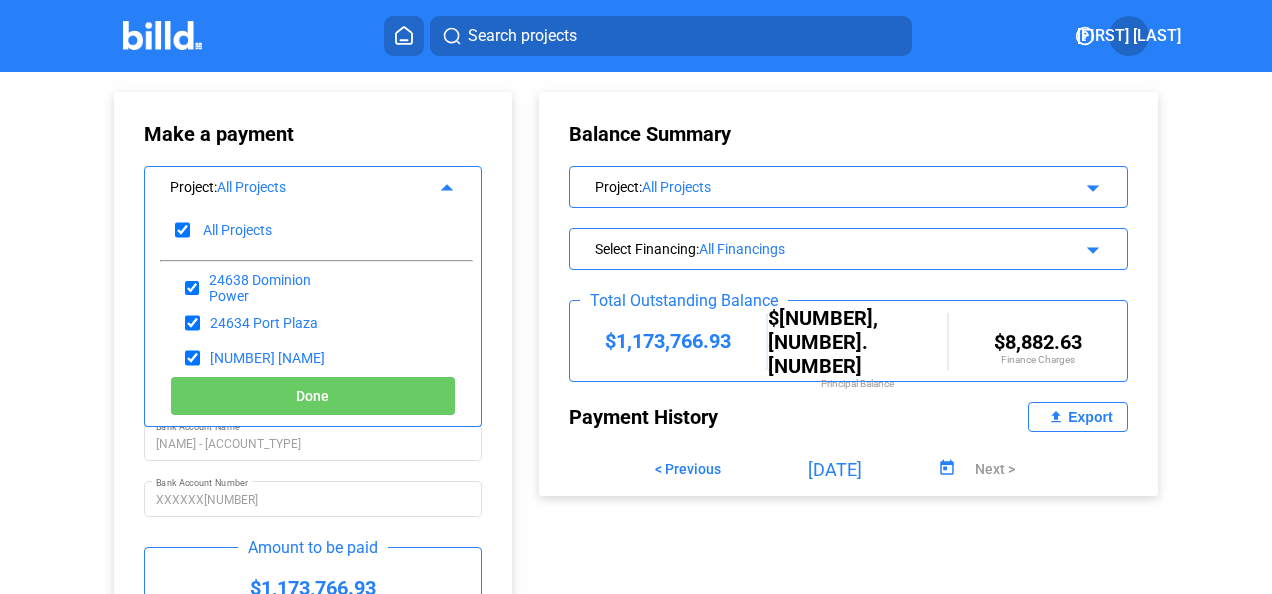 click at bounding box center (182, 230) 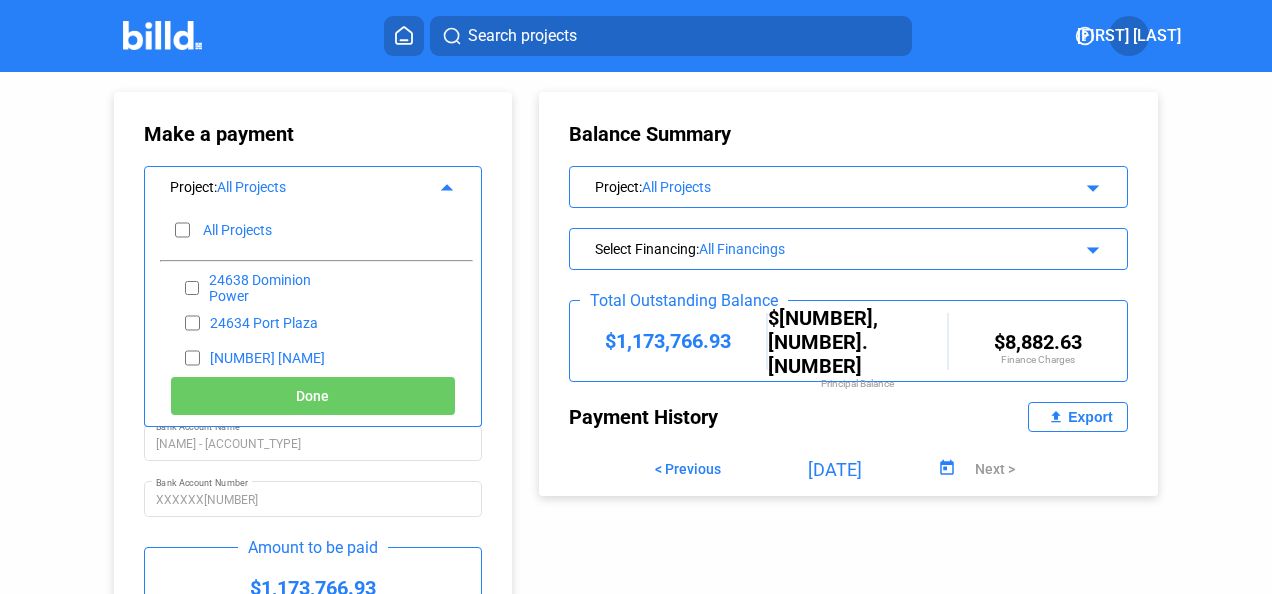 checkbox on "false" 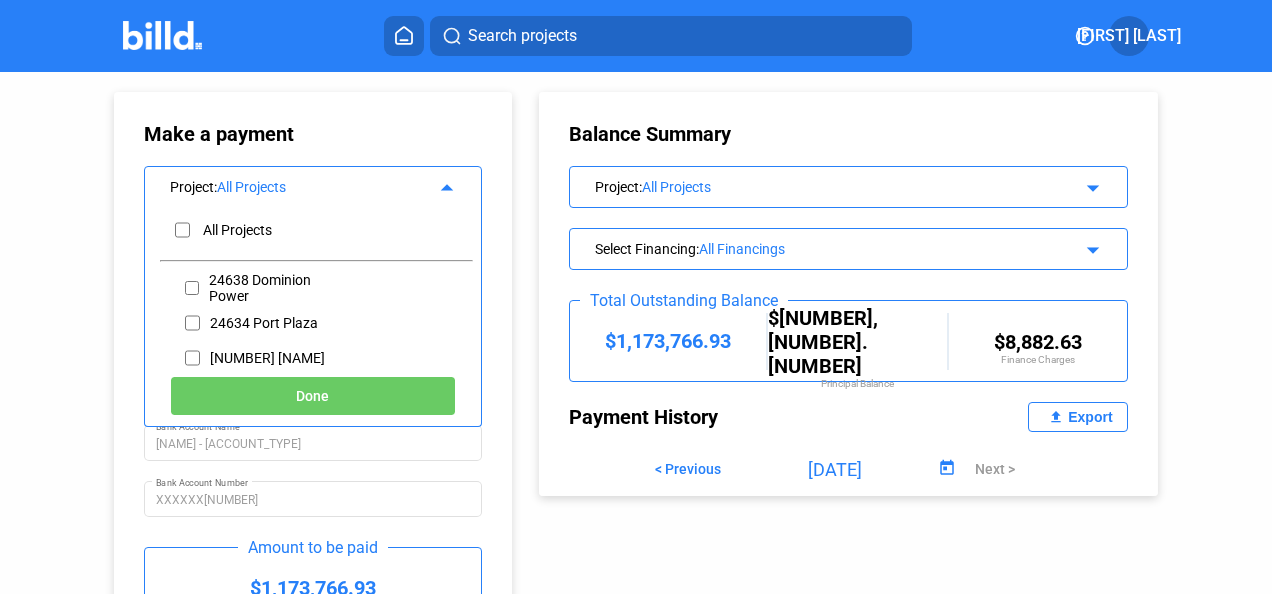 click at bounding box center [192, 288] 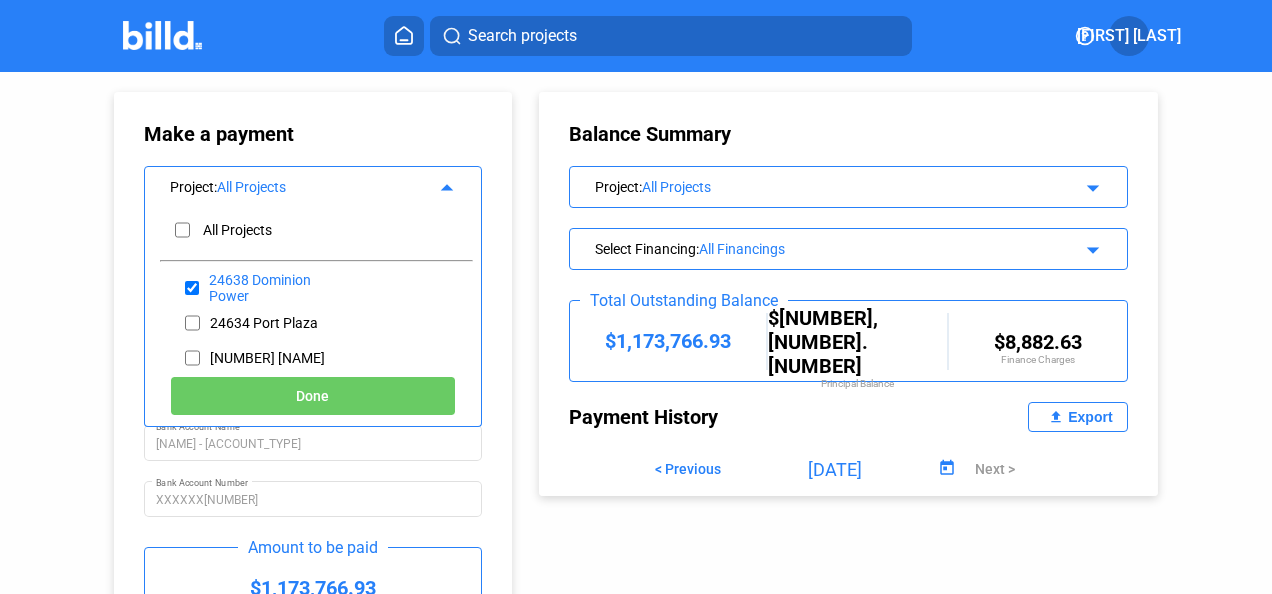 click at bounding box center (192, 288) 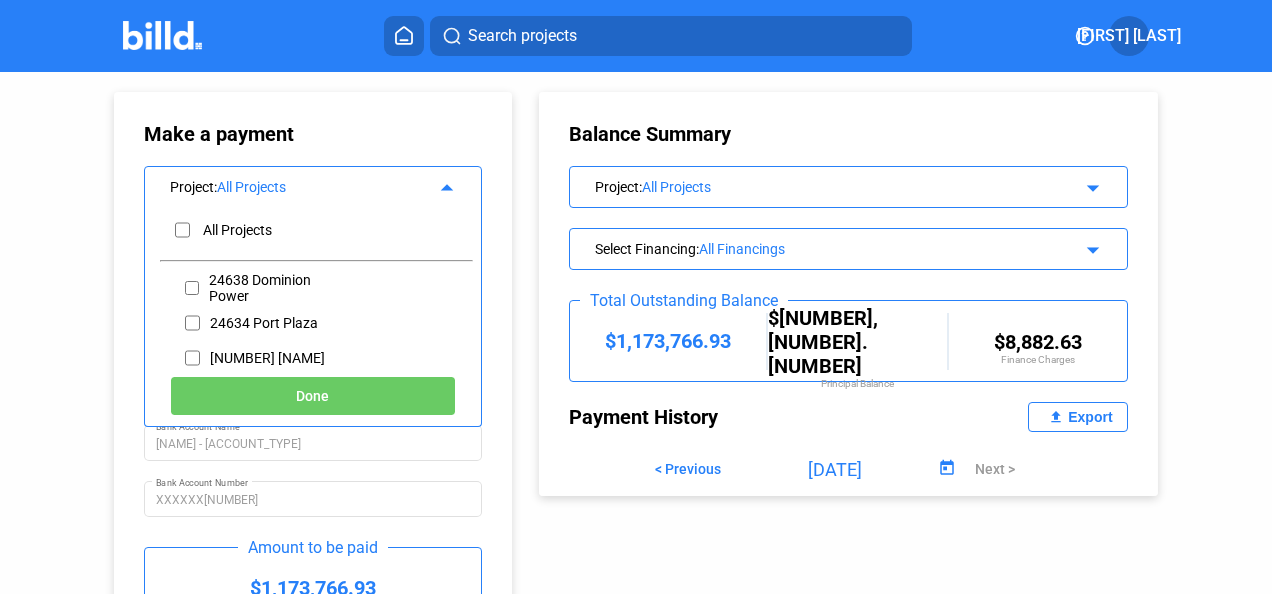 click at bounding box center (192, 358) 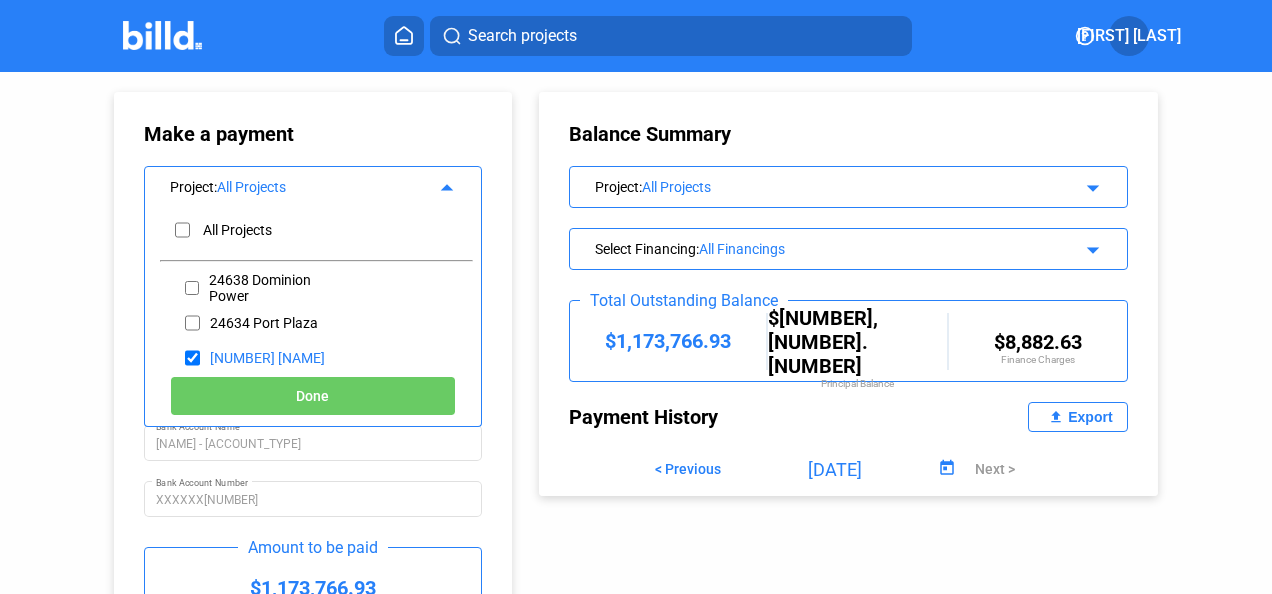 click on "Done" 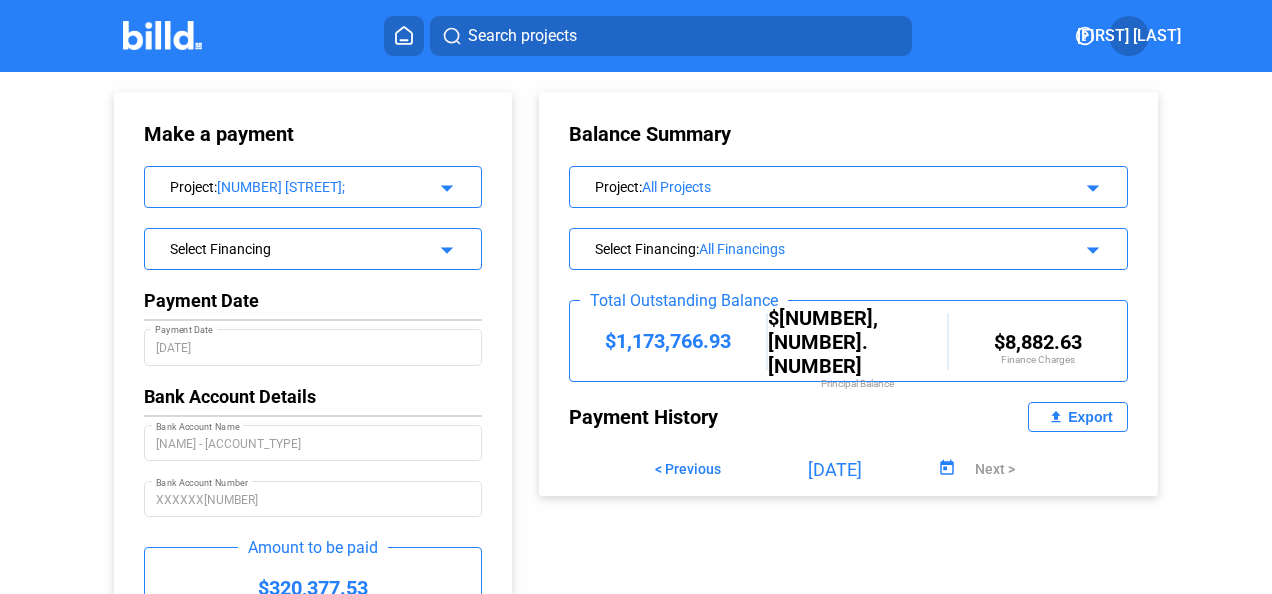 click on "arrow_drop_down" 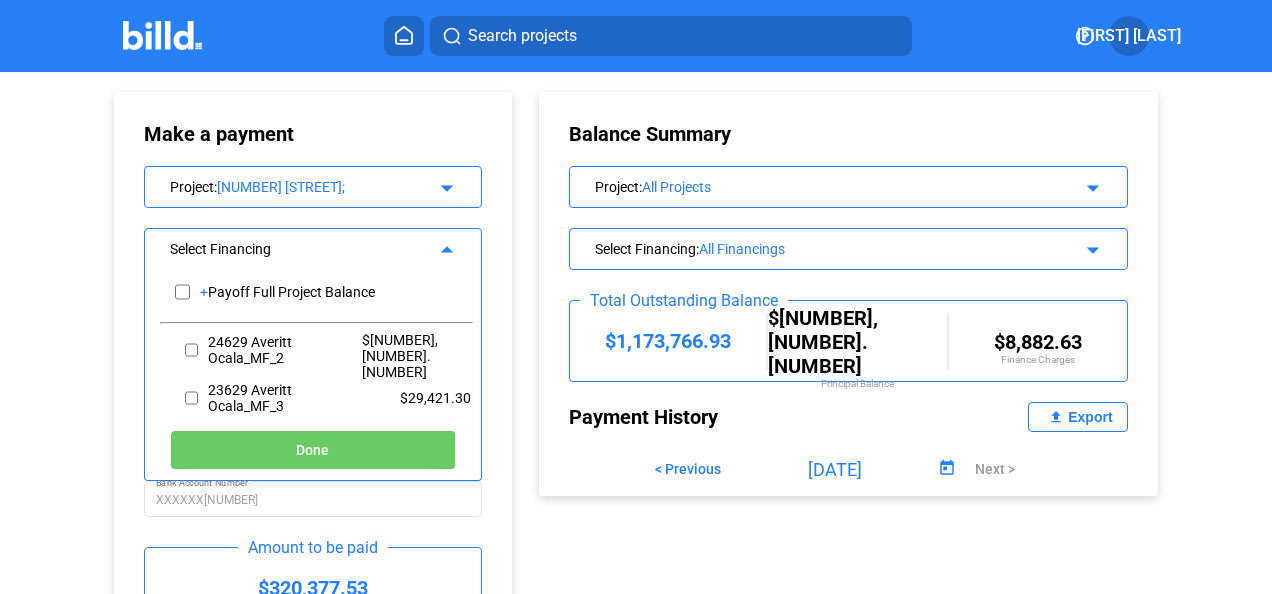 click at bounding box center (182, 292) 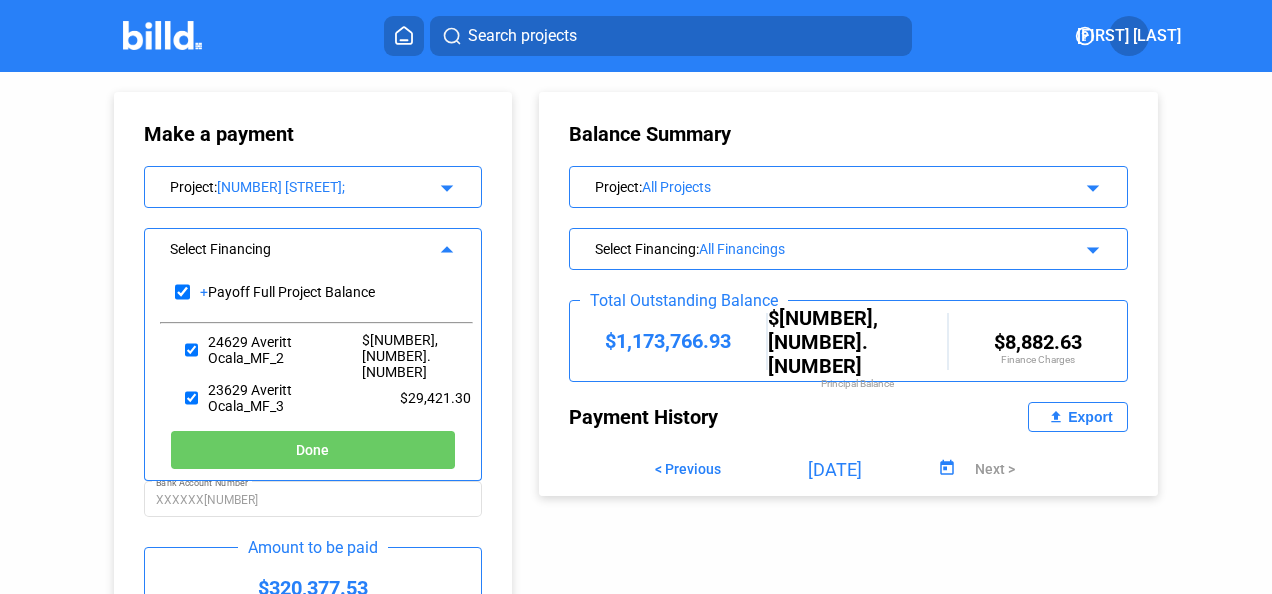checkbox on "true" 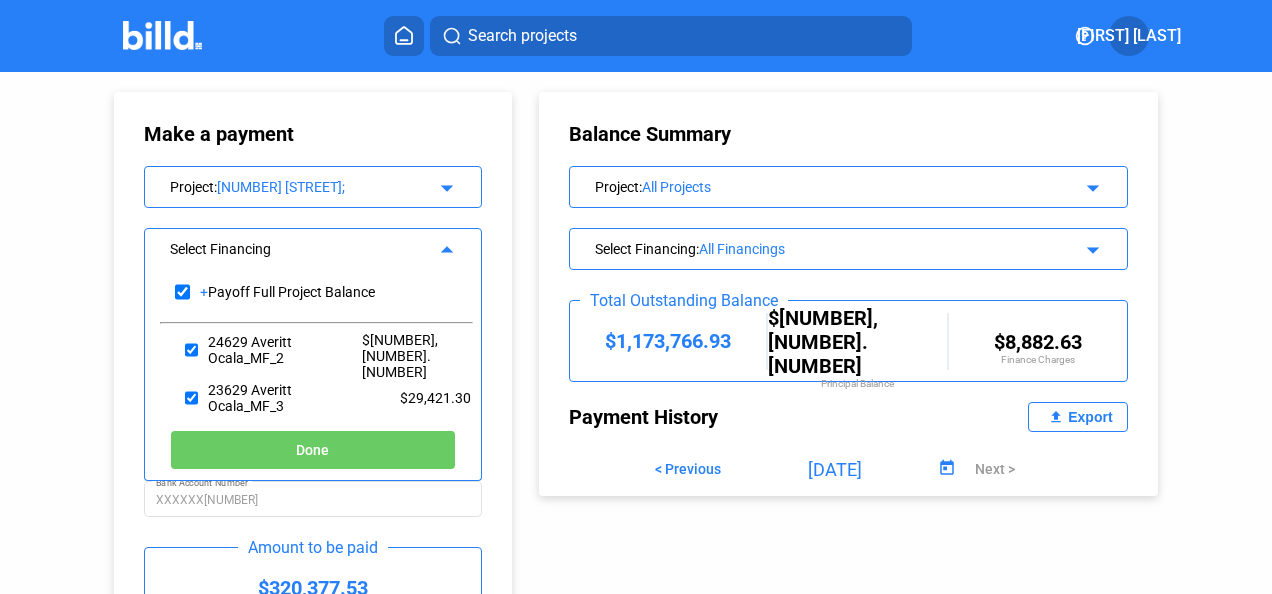 checkbox on "true" 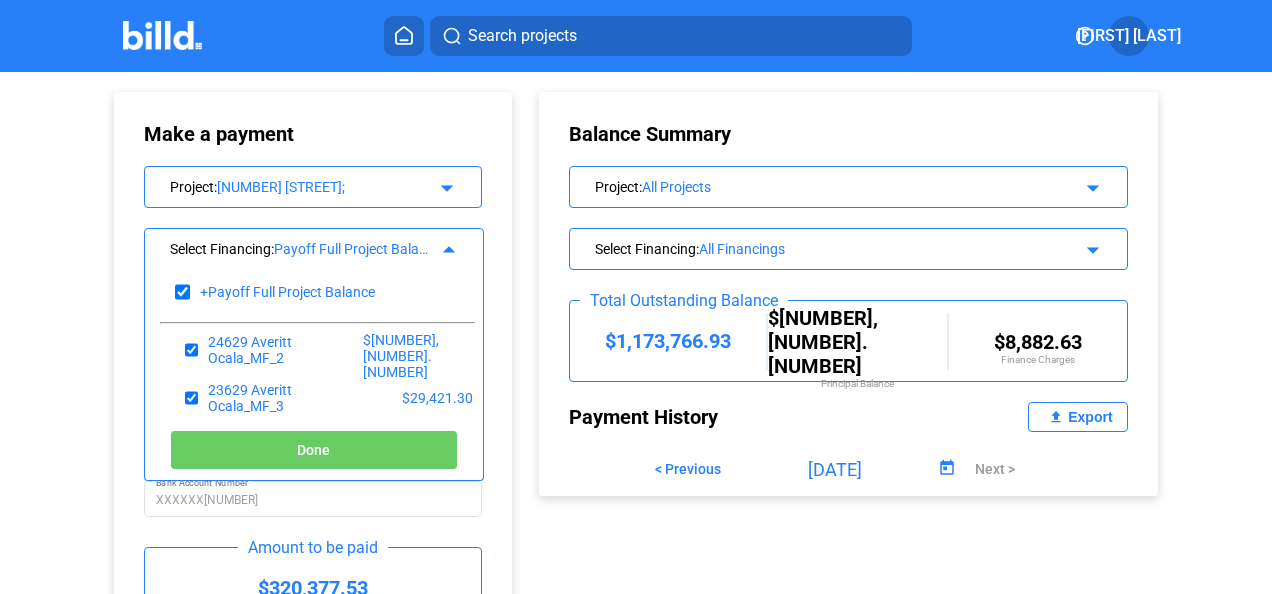 click on "Done" 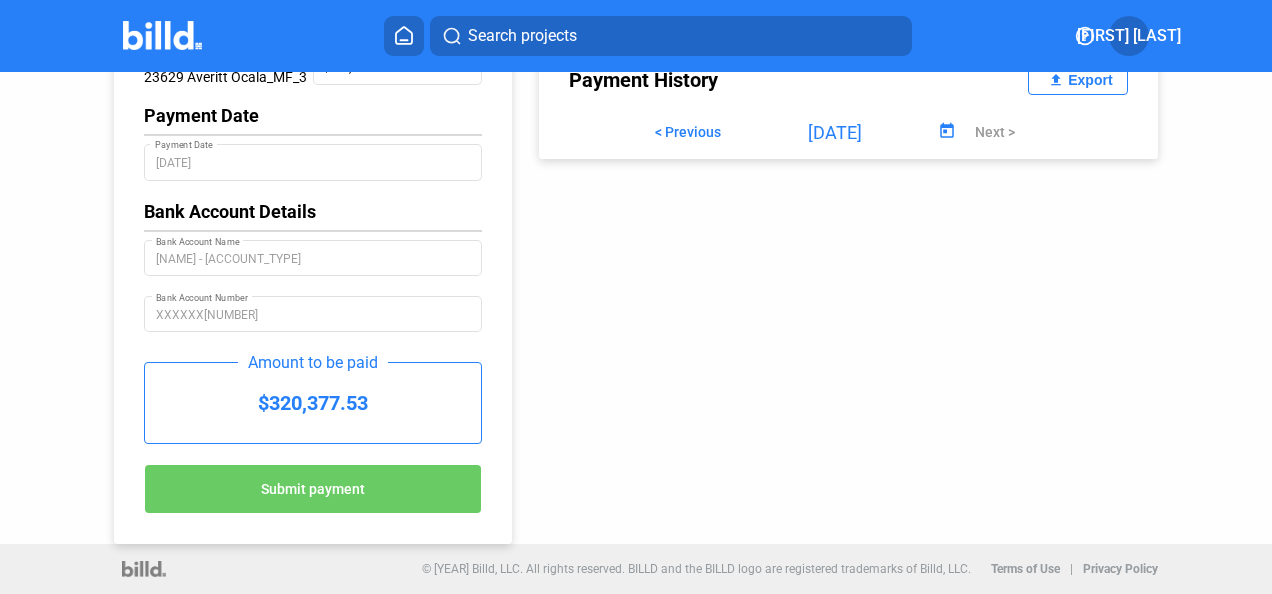 scroll, scrollTop: 139, scrollLeft: 0, axis: vertical 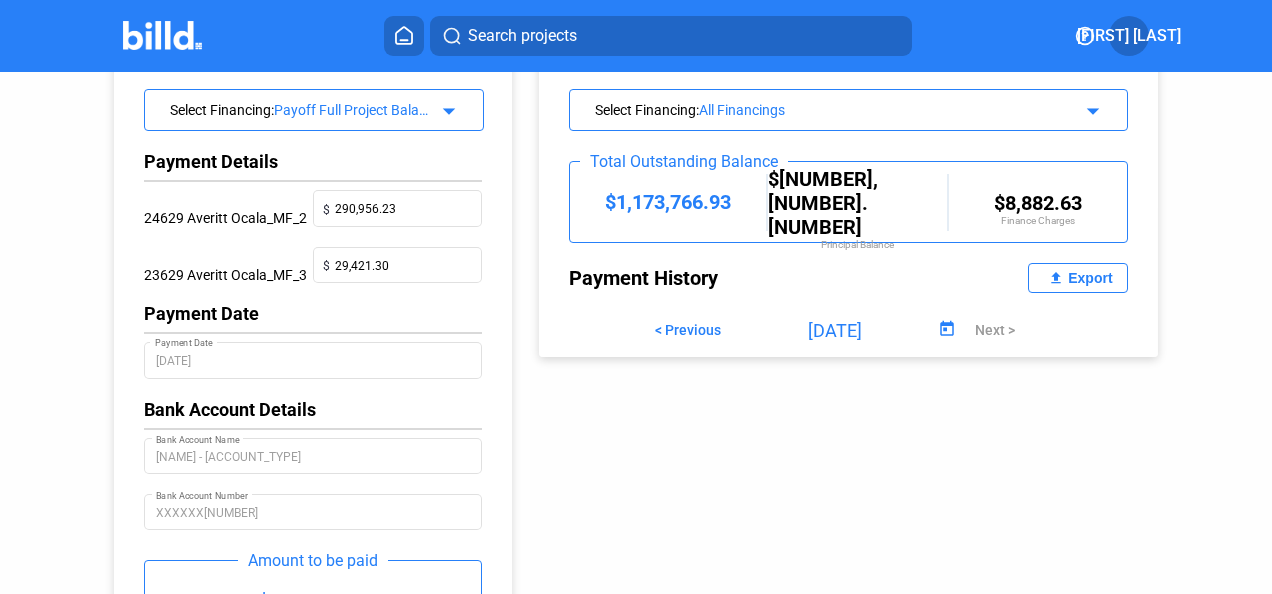 drag, startPoint x: 261, startPoint y: 354, endPoint x: 102, endPoint y: 352, distance: 159.01257 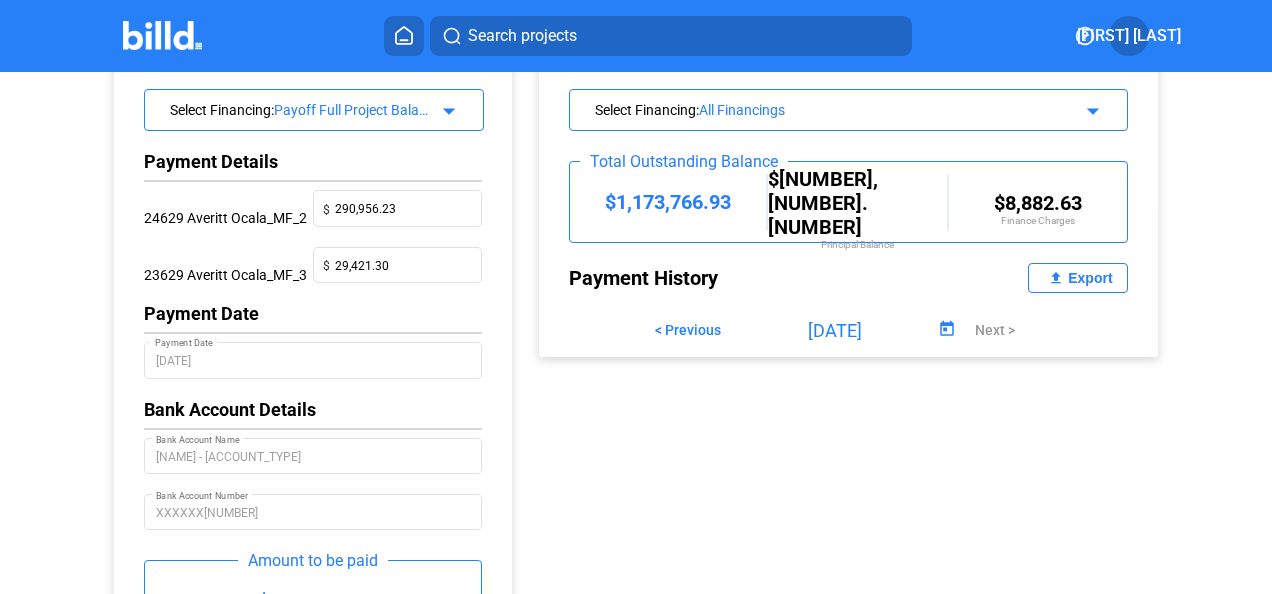 scroll, scrollTop: 0, scrollLeft: 0, axis: both 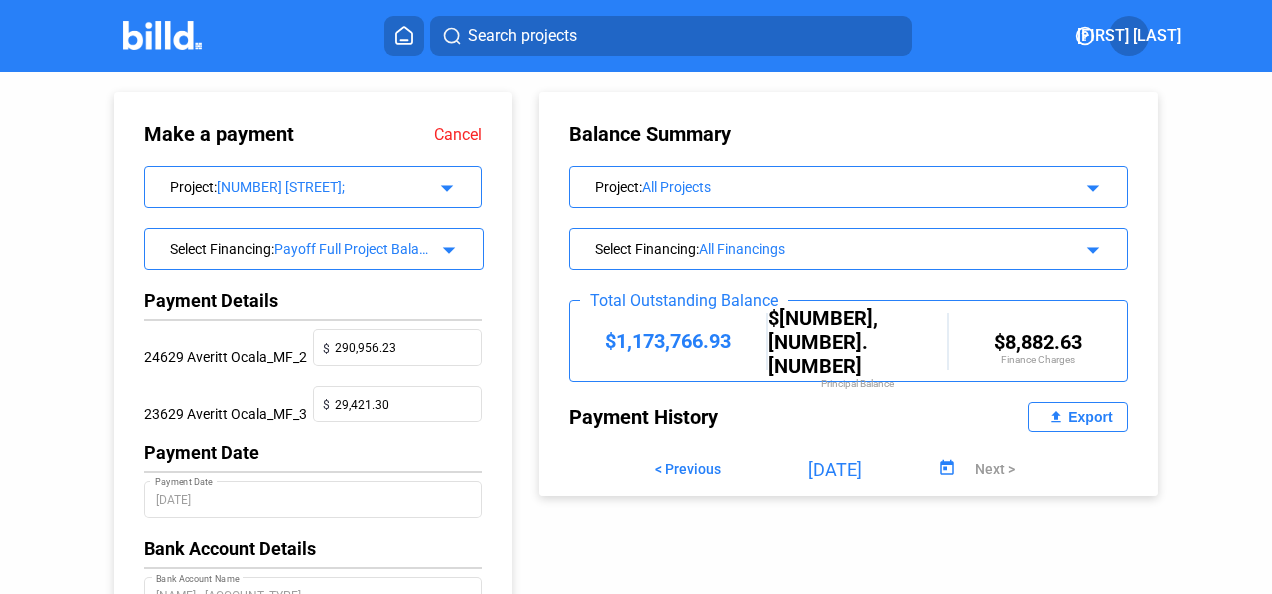 click on "arrow_drop_down" 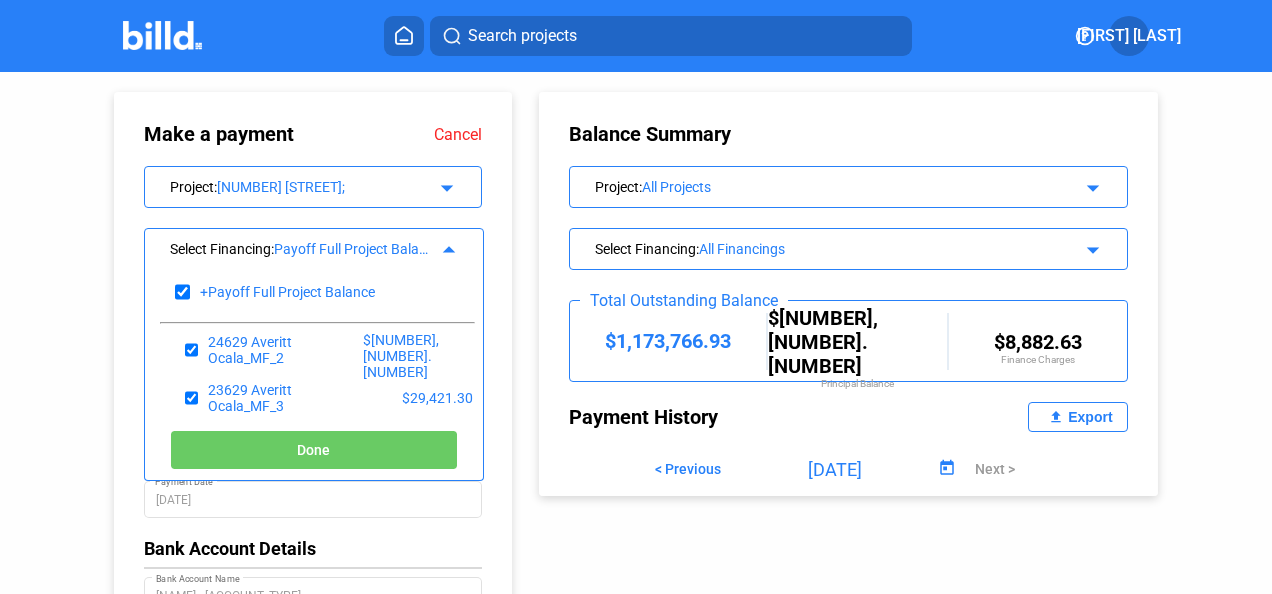 click on "Done" 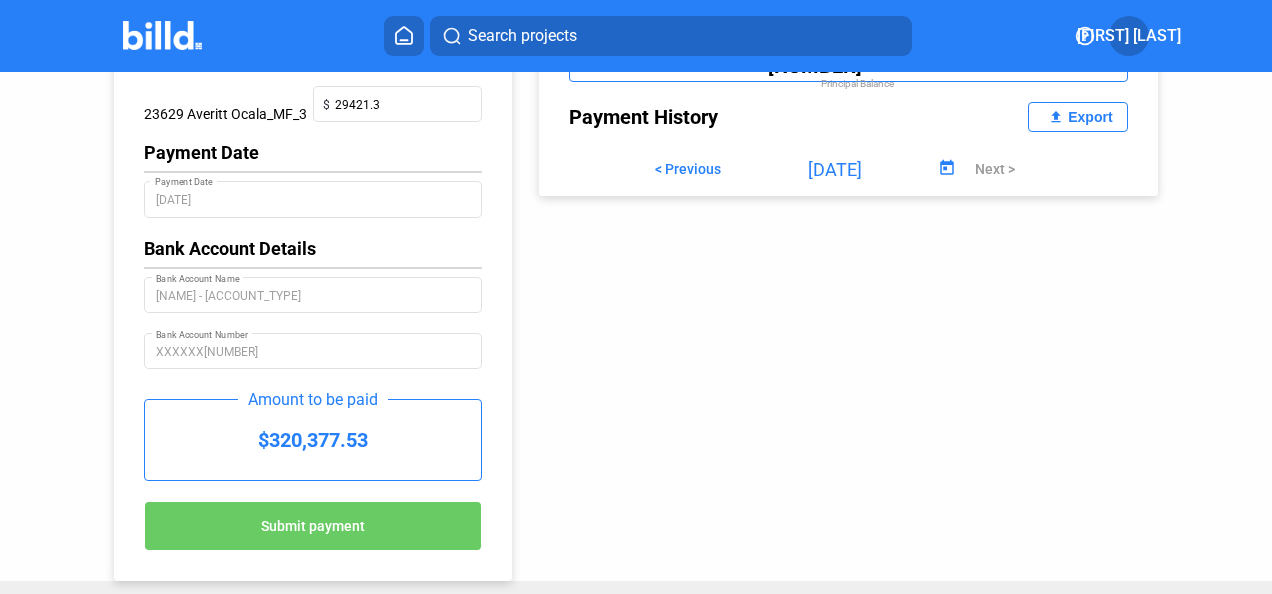 scroll, scrollTop: 339, scrollLeft: 0, axis: vertical 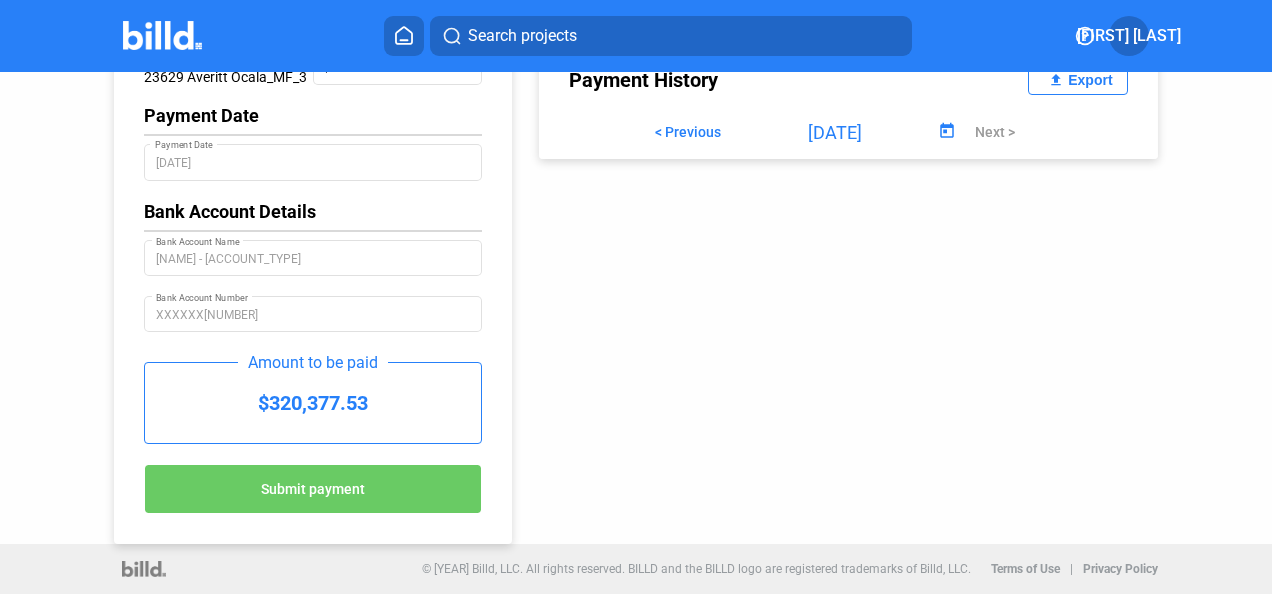 click on "Make a payment Cancel Project : 23629 Averitt Ocala; arrow_drop_down Select Financing : Payoff Full Project Balance arrow_drop_down Payment Details 23629 Averitt Ocala_MF_2 [CURRENCY] 23629 Averitt Ocala_MF_3 [CURRENCY] Payment Date [DATE] Payment Date Bank Account Details Wells Fargo - checking Bank Account Name XXXXXX5424 Bank Account Number Amount to be paid [CURRENCY] Submit payment Balance Summary Project : All Projects arrow_drop_down Select Financing : All Financings arrow_drop_down Total Outstanding Balance [CURRENCY] Principal Balance [CURRENCY] Finance Charges Payment History file_upload Export < Previous [DATE] Next > Payment Payment Type Project Financing Amount PMT-1351283 Status: Scheduled Weekly Payment 24638 Dominion Power 24638 Dominion Power_MF_1 [CURRENCY] Effective Date: [DATE] PMT-1351462 Status: Scheduled Weekly Payment 24634 Port Plaza 24634 Port Plaza_MF_3 [CURRENCY] PMT-1351461" 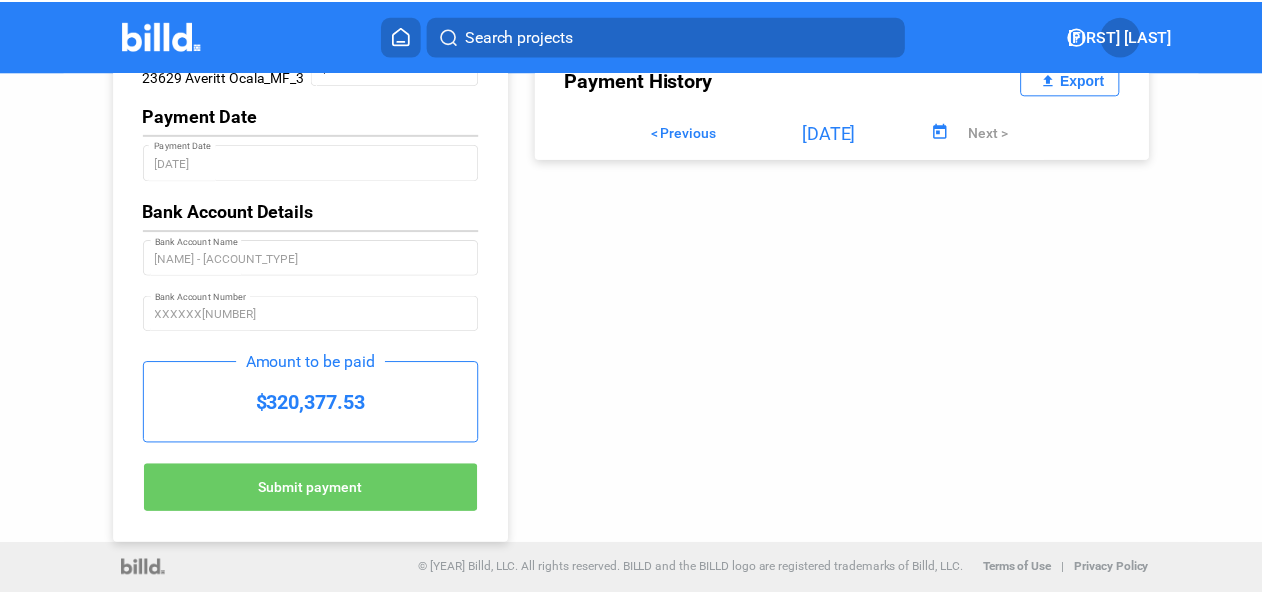 scroll, scrollTop: 0, scrollLeft: 0, axis: both 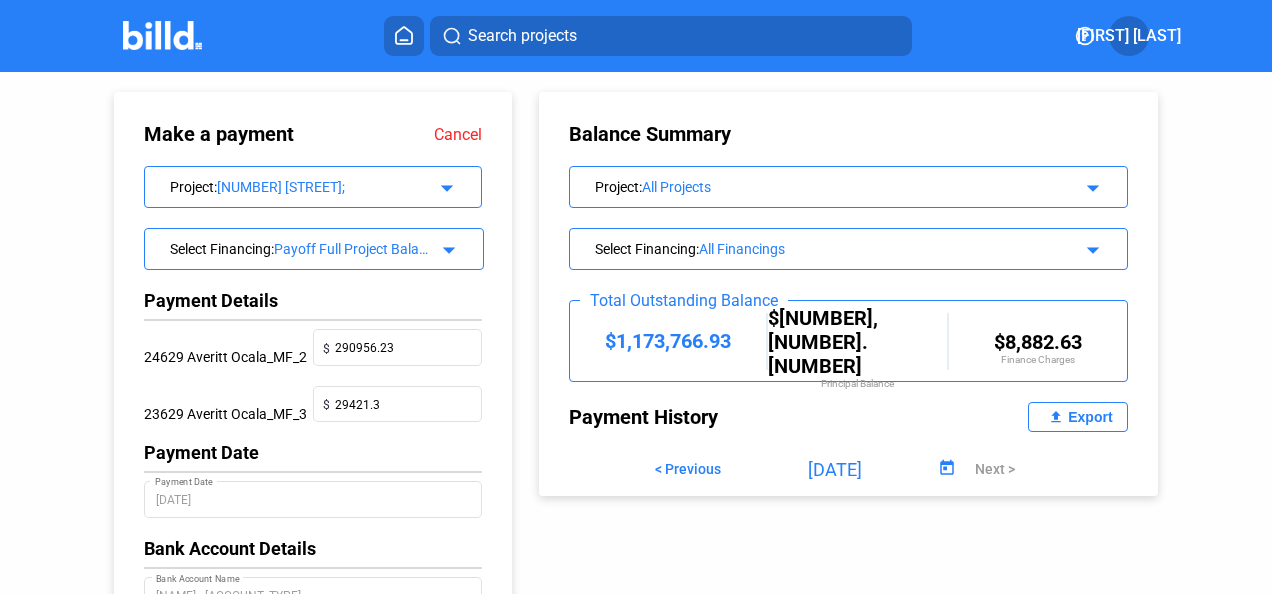click on "Cancel" 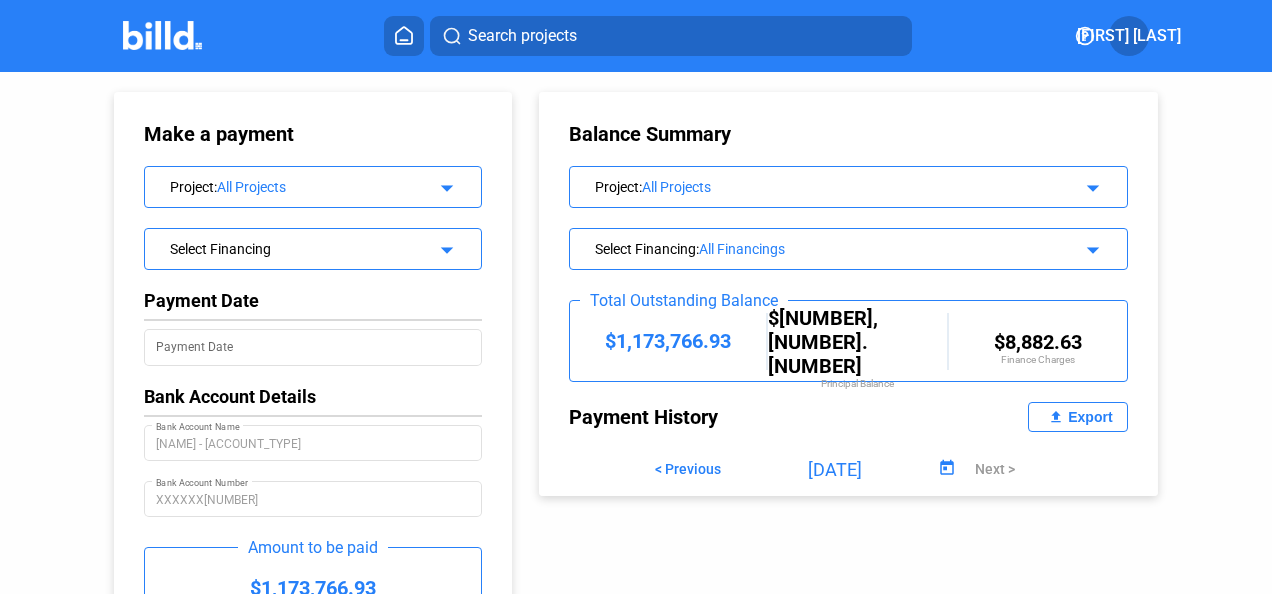 click on "[FIRST] [LAST]" 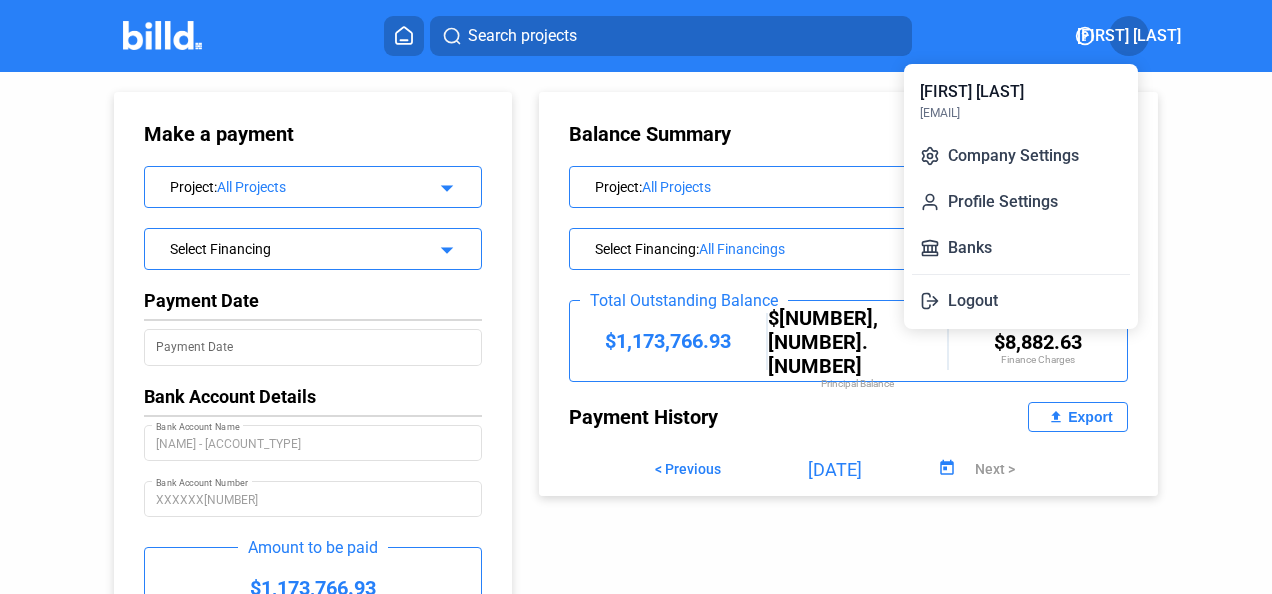 click on "Logout" at bounding box center [1021, 301] 